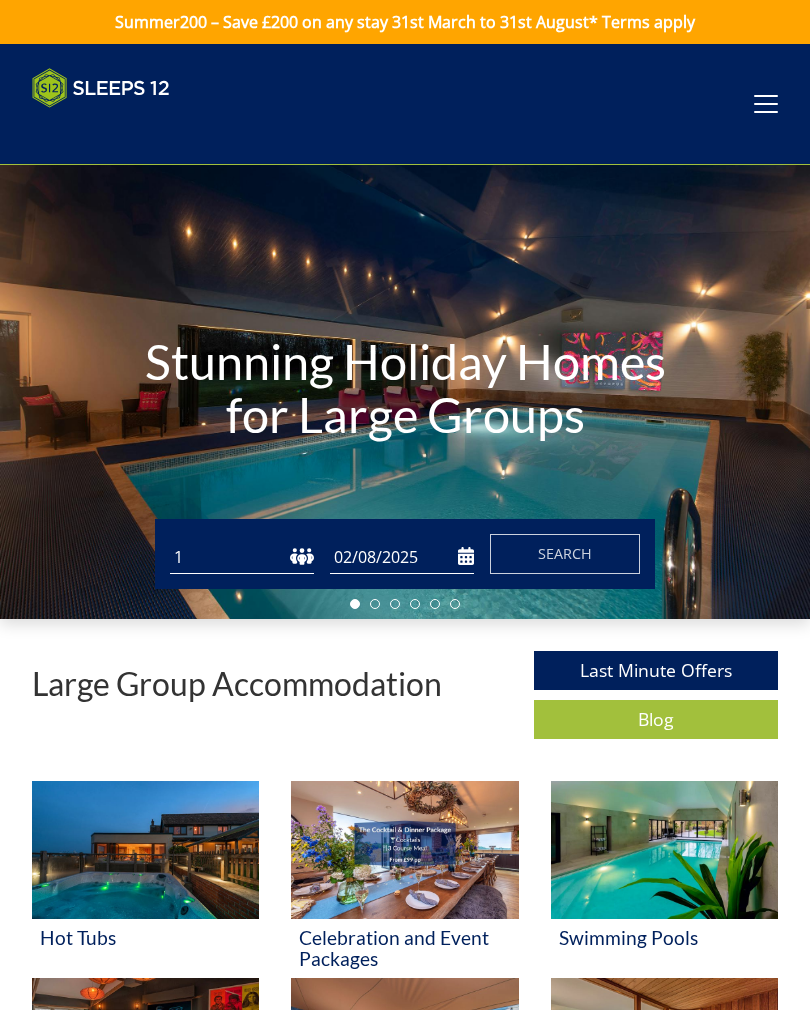 scroll, scrollTop: 0, scrollLeft: 0, axis: both 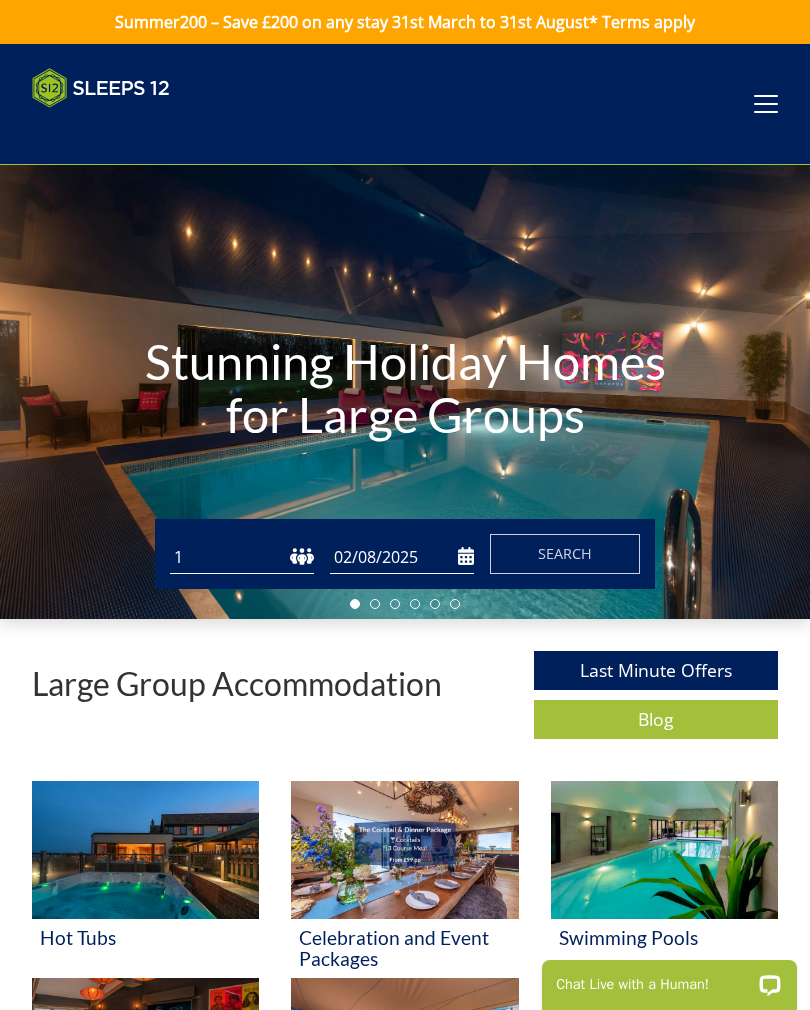 click at bounding box center [766, 104] 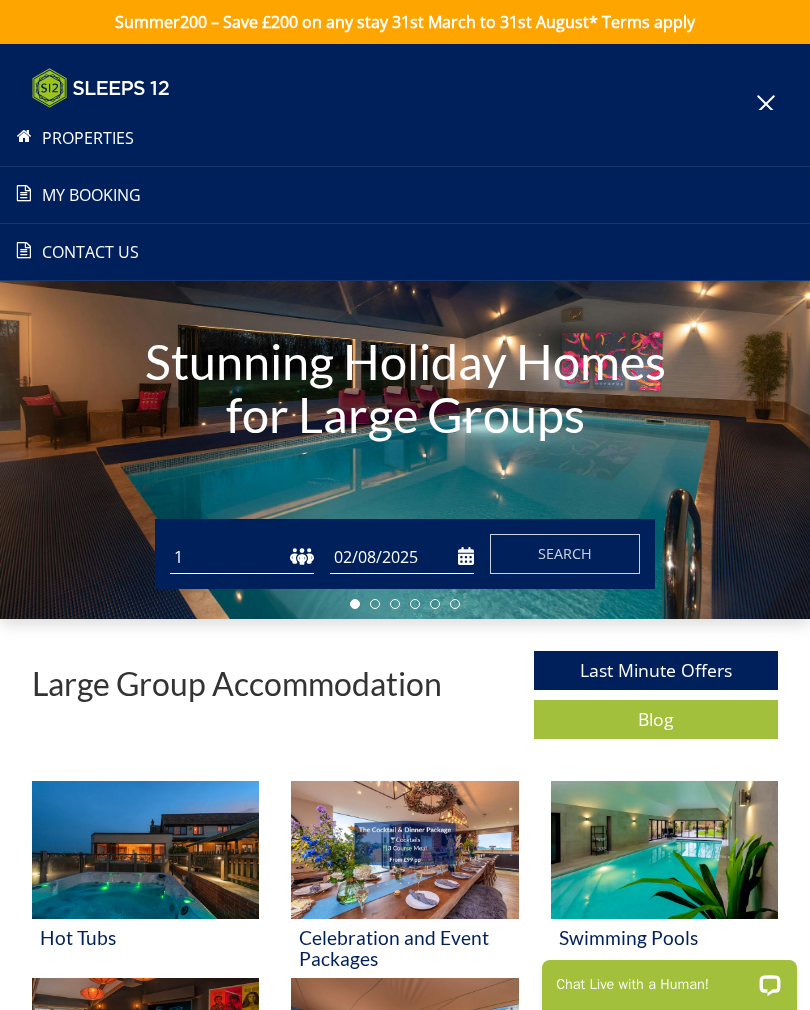 click on "My Booking" at bounding box center (405, 195) 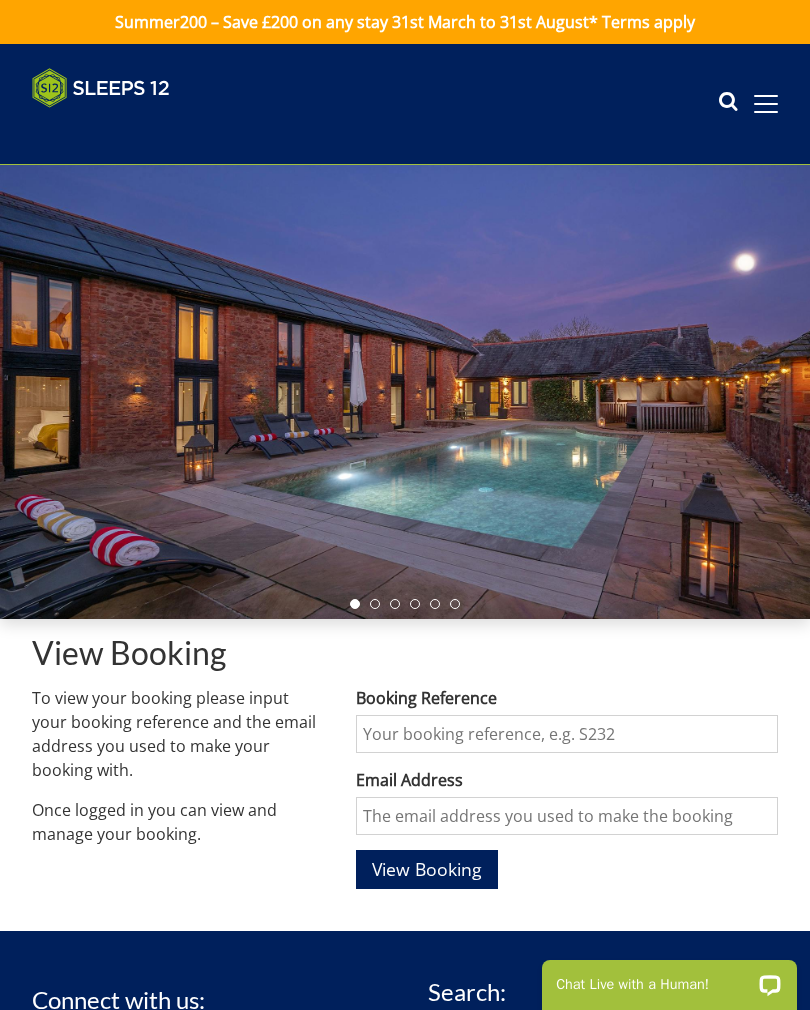 scroll, scrollTop: 0, scrollLeft: 0, axis: both 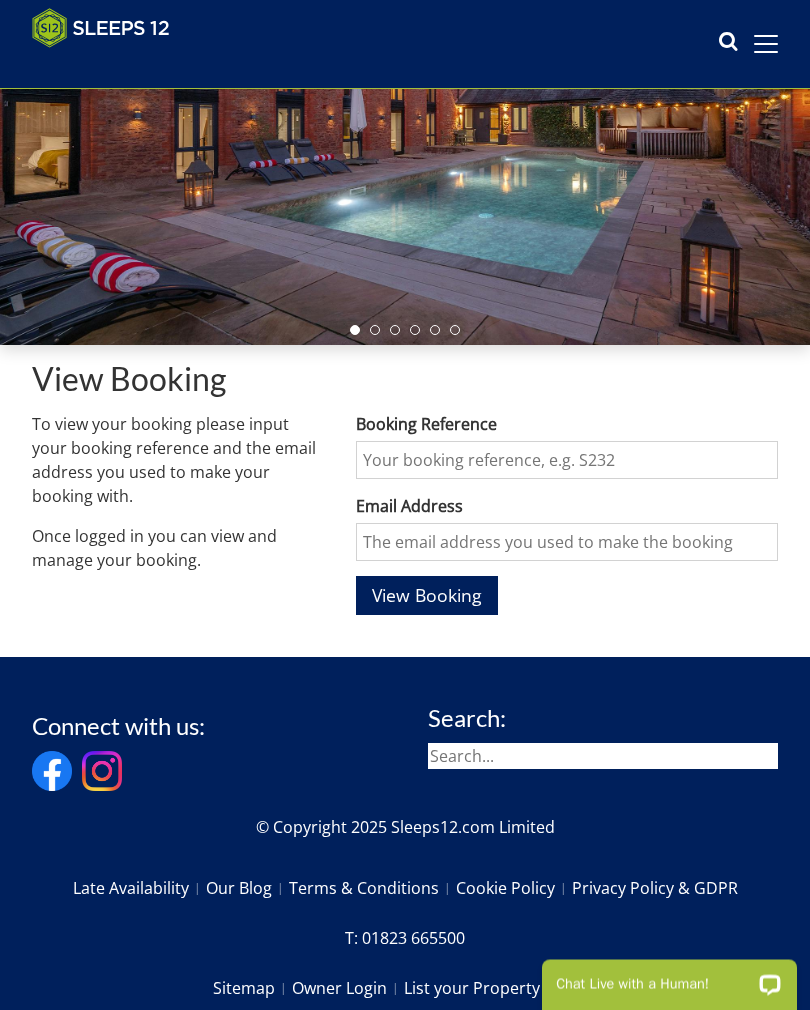 click on "Booking Reference" at bounding box center (567, 461) 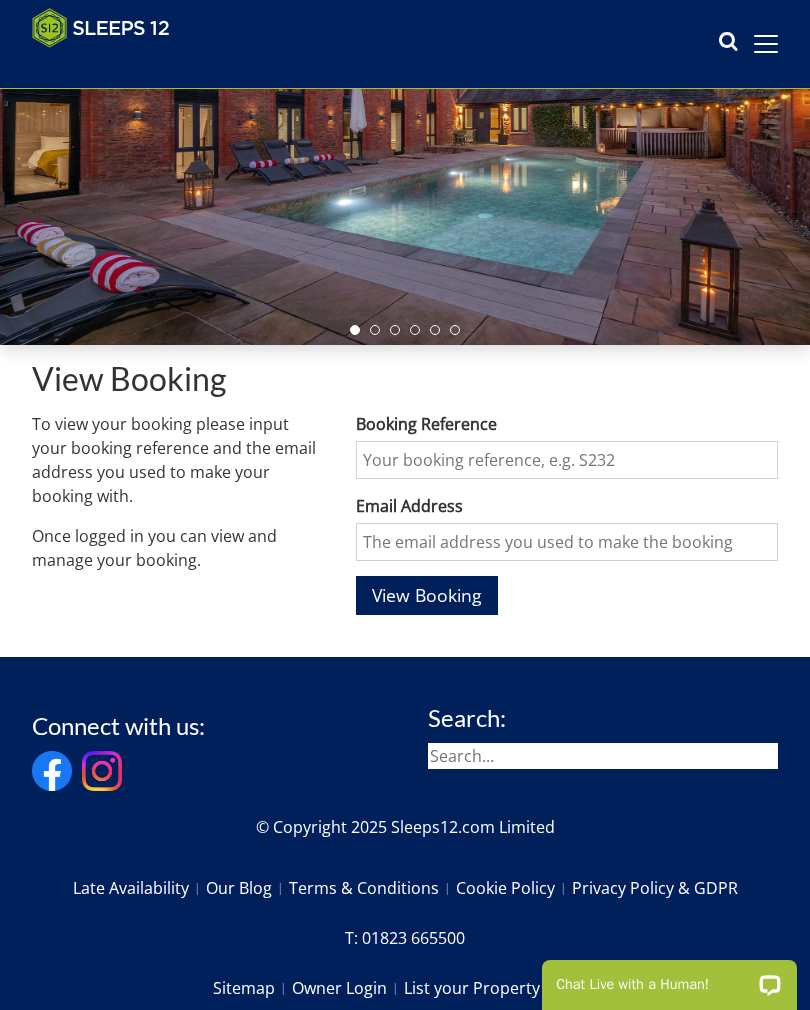 scroll, scrollTop: 241, scrollLeft: 0, axis: vertical 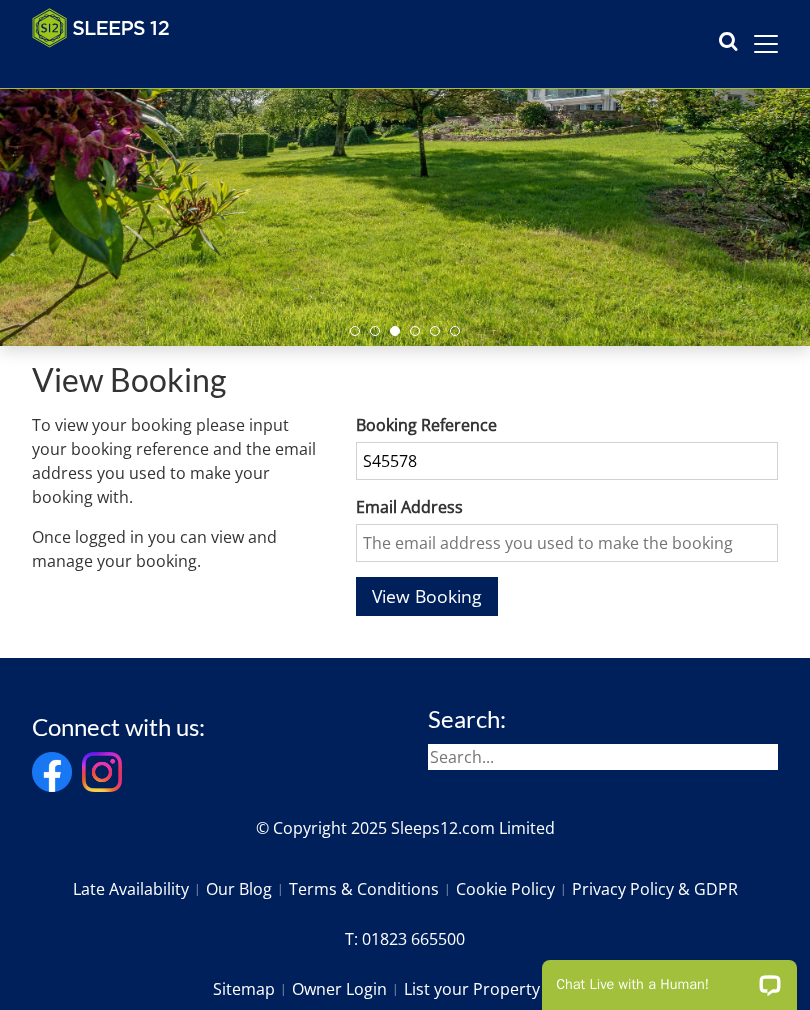 type on "S45578" 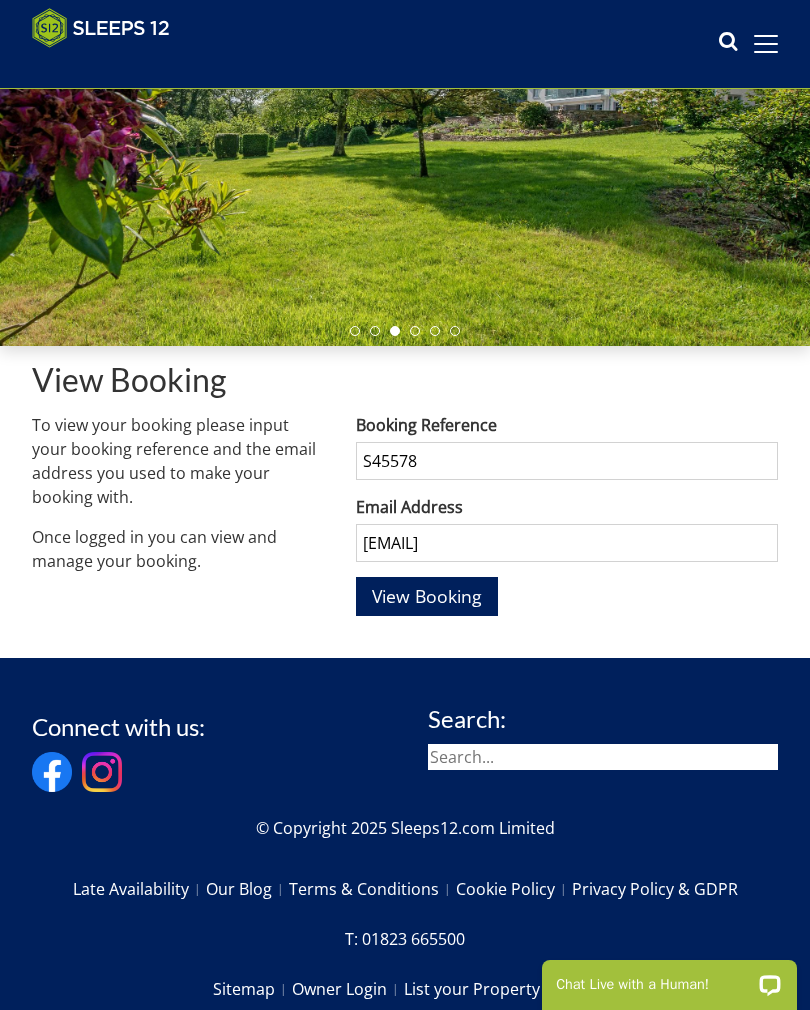 type on "[EMAIL]" 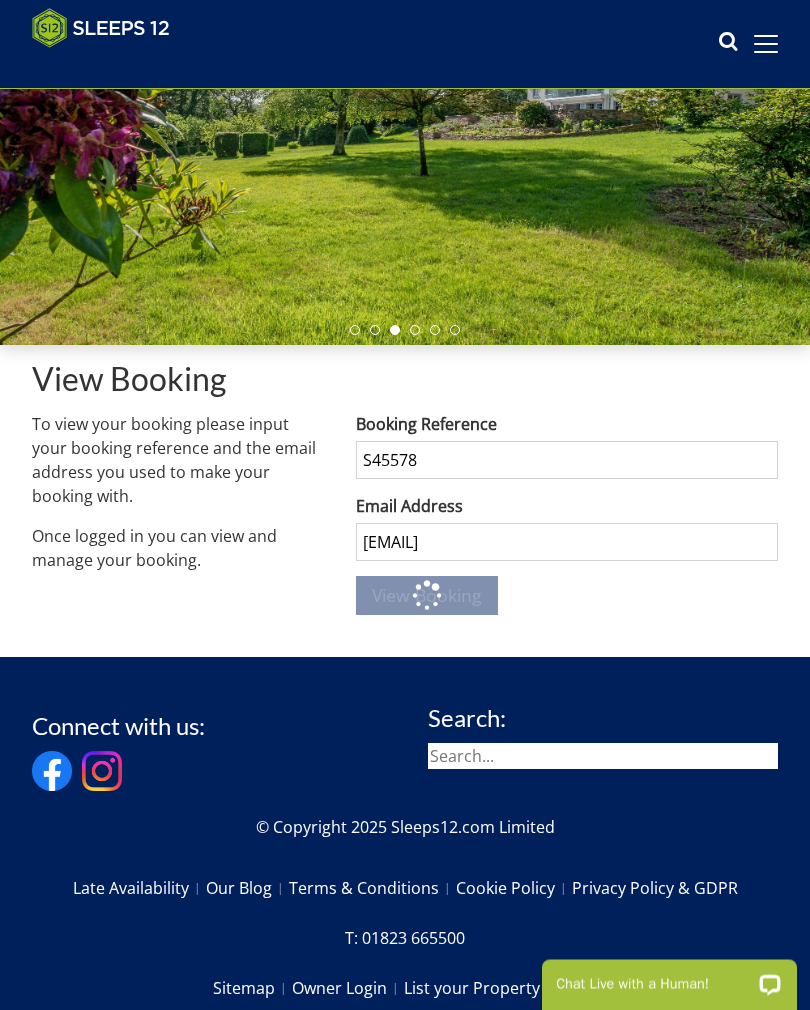 scroll, scrollTop: 242, scrollLeft: 0, axis: vertical 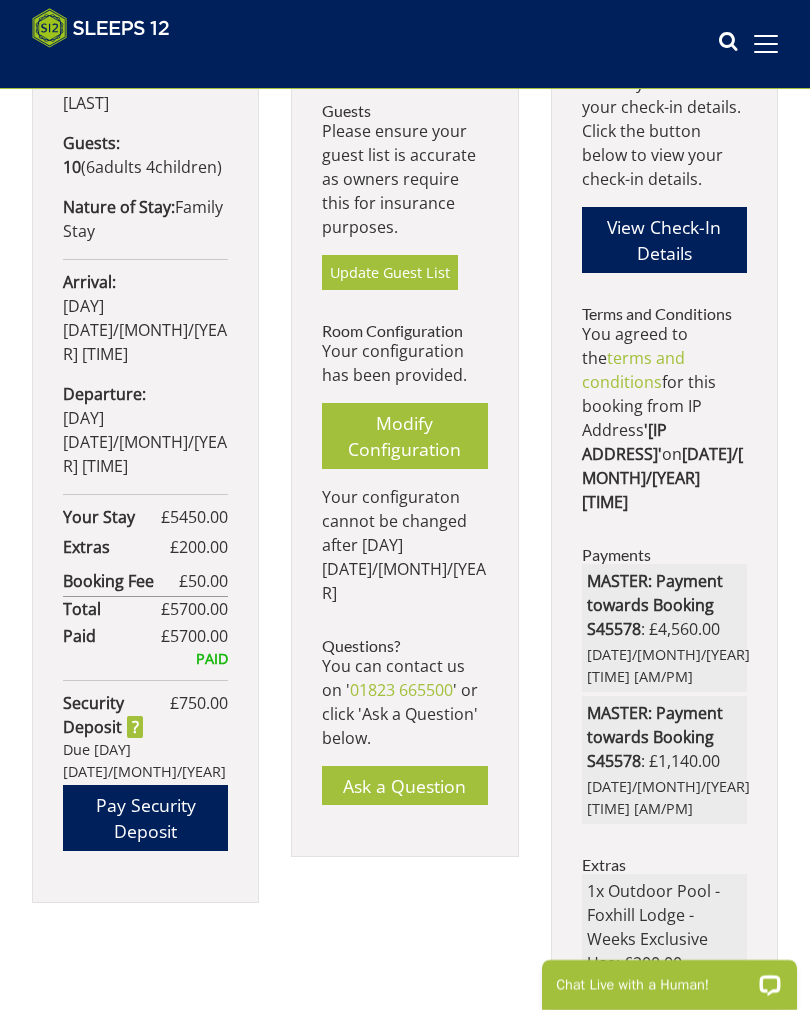 click on "Pay Security Deposit" at bounding box center [145, 818] 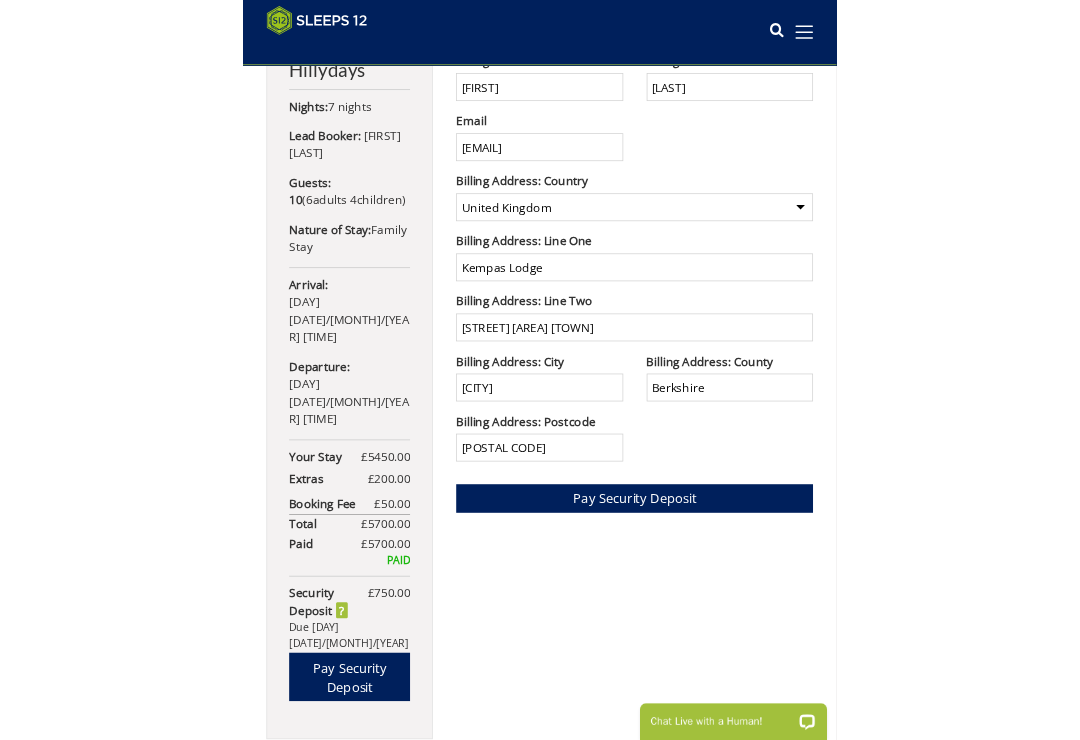 scroll, scrollTop: 1012, scrollLeft: 0, axis: vertical 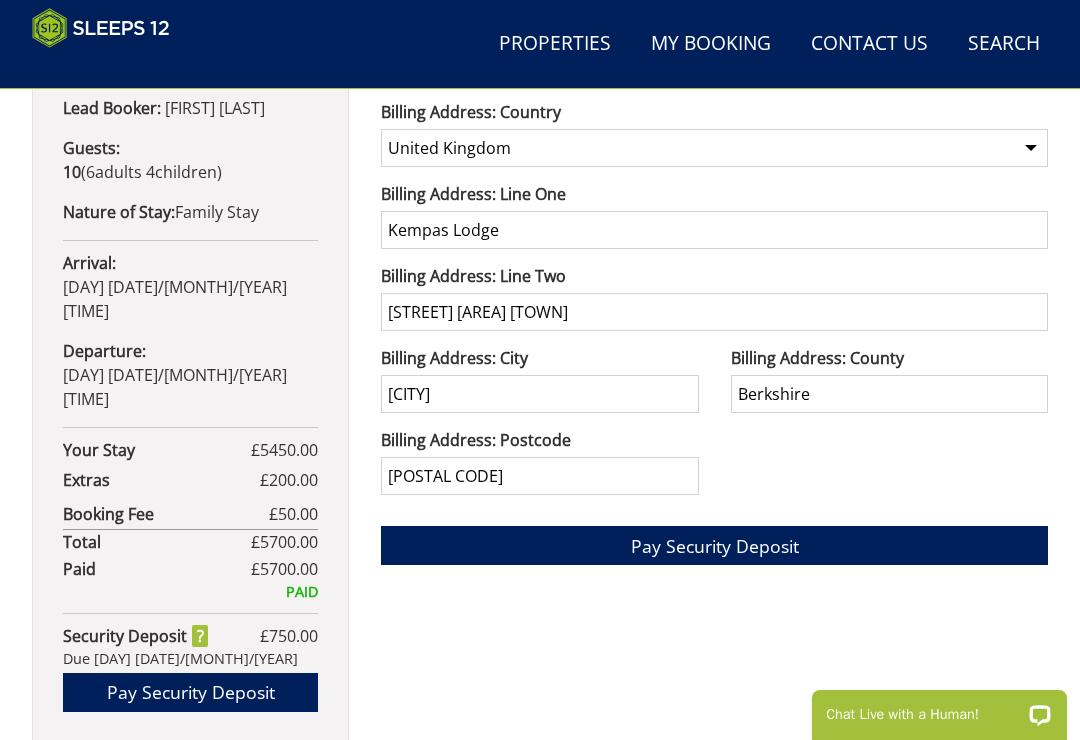 click on "Your Booking:  S45578
Hillydays
Nights:  7 nights
Lead Booker:   Andrew Morton
Guests:
10  ( 6  adult s   4  child ren   0  infant s )
Nature of Stay:  Family Stay
Arrival:
Thursday 21/08/2025 16:00
Departure:
Thursday 28/08/2025 09:30
Your Stay £ 5450.00
Extra Guest s  ( 0 ) £ 0.00
Extras £ 200.00
Pet Fee (0) £ 0.00
Refund Protection £ 0.00
Booking Fee £ 50.00
Total £ 5700.00
Paid £ 5700.00 PAID
Security Deposit £ 750.00 Due Thursday 14/08/2025
Pay Security Deposit" at bounding box center (540, 278) 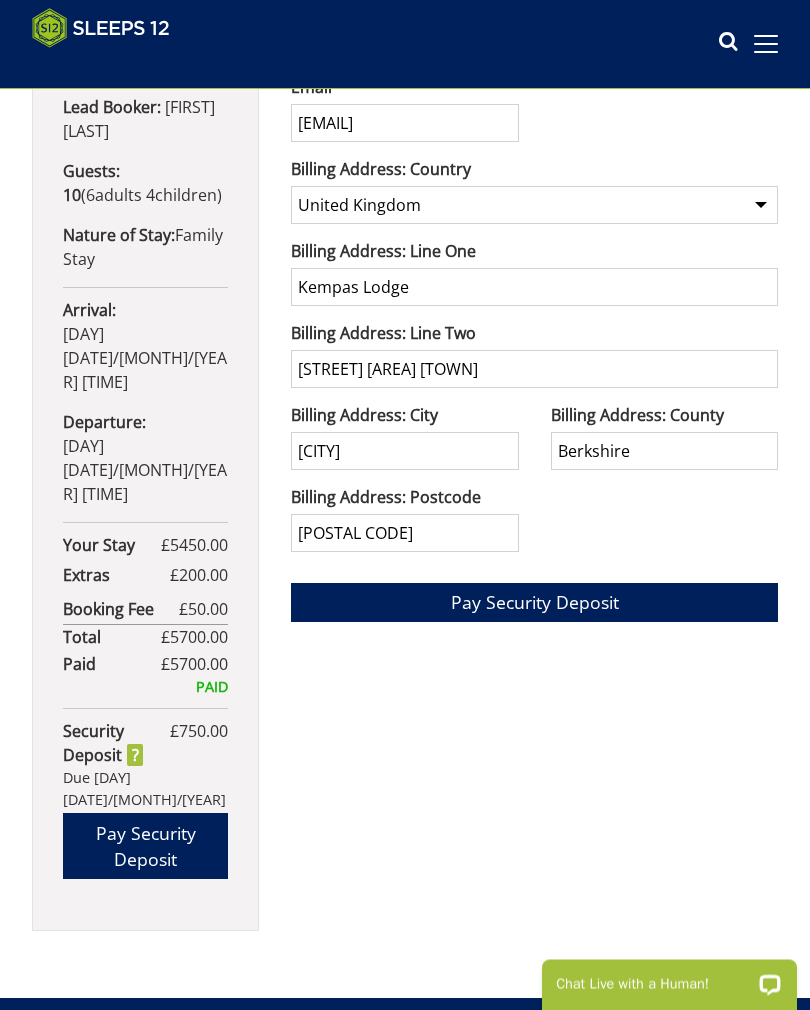 scroll, scrollTop: 804, scrollLeft: 0, axis: vertical 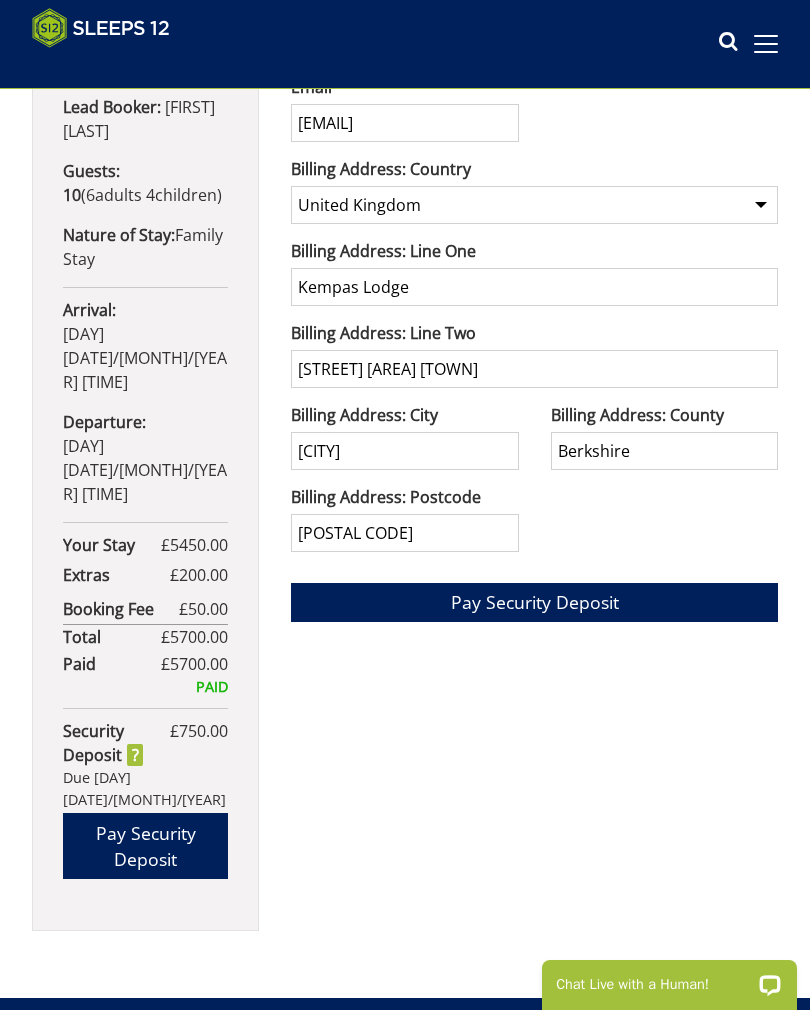 click on "Pay Security Deposit" at bounding box center (535, 602) 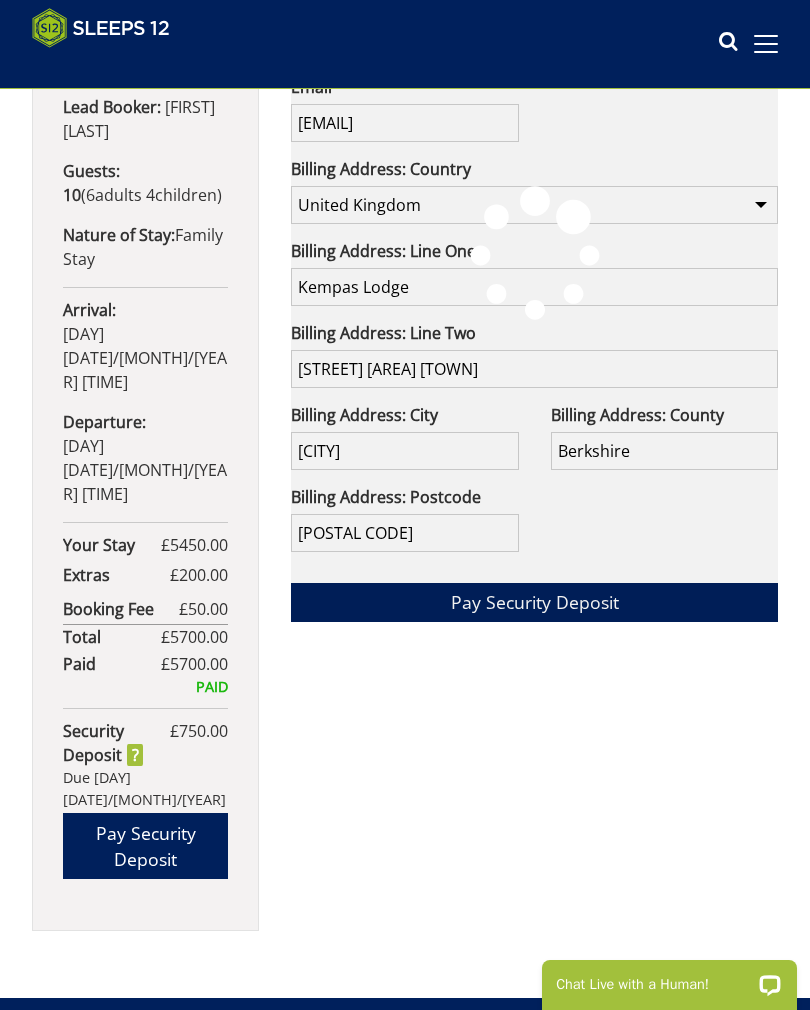 scroll, scrollTop: 835, scrollLeft: 0, axis: vertical 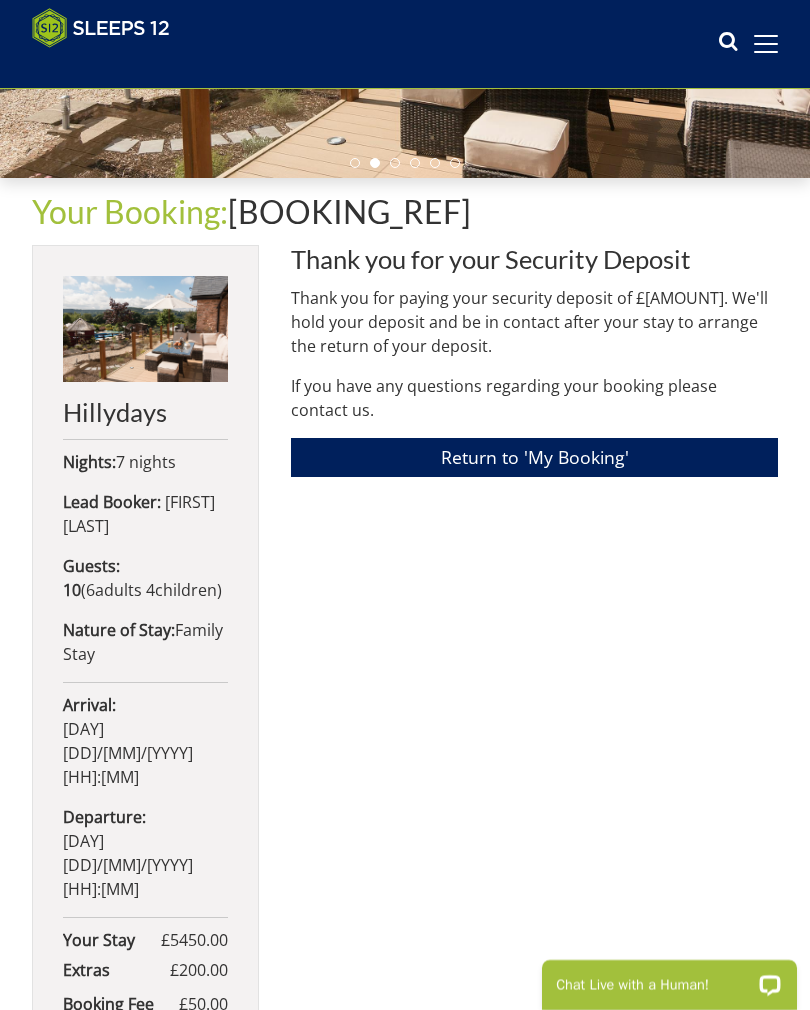 click on "Return to 'My Booking'" at bounding box center [534, 457] 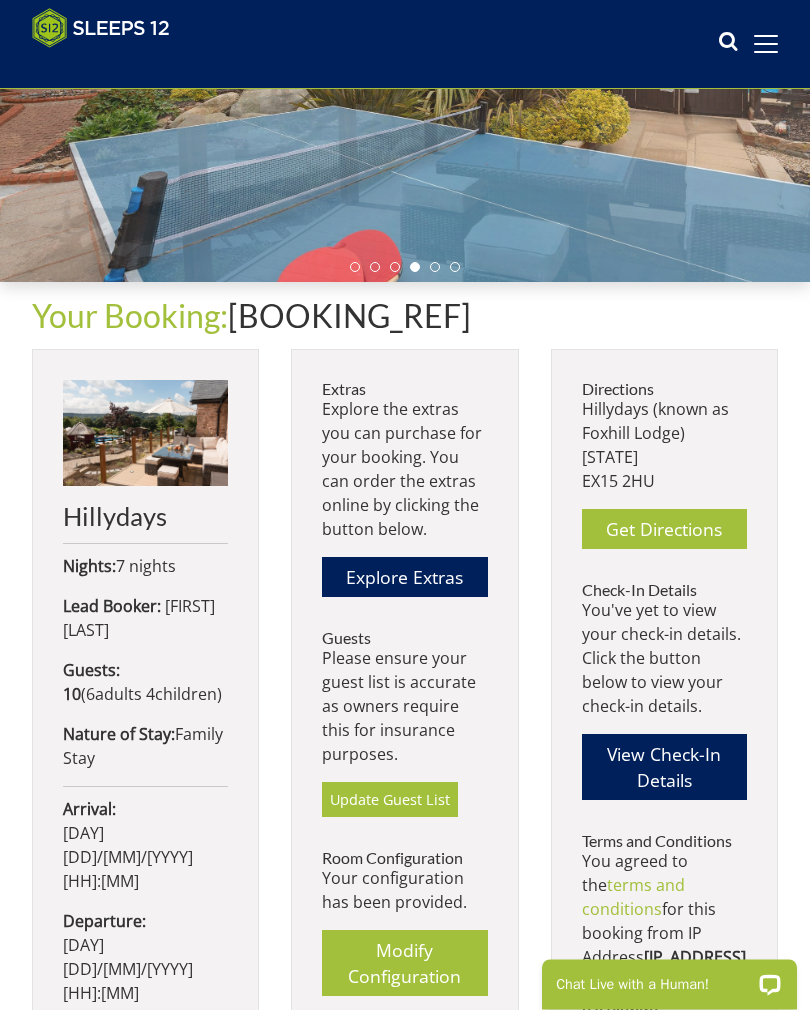 scroll, scrollTop: 305, scrollLeft: 0, axis: vertical 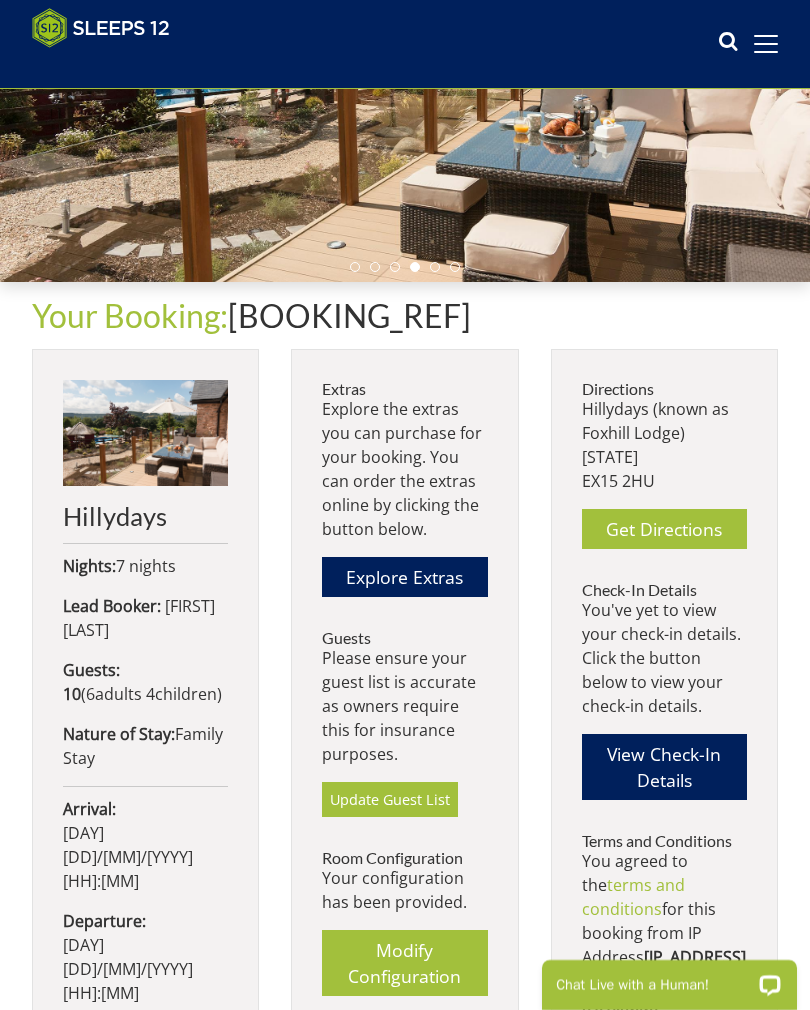 click on "View Check-In Details" at bounding box center (664, 767) 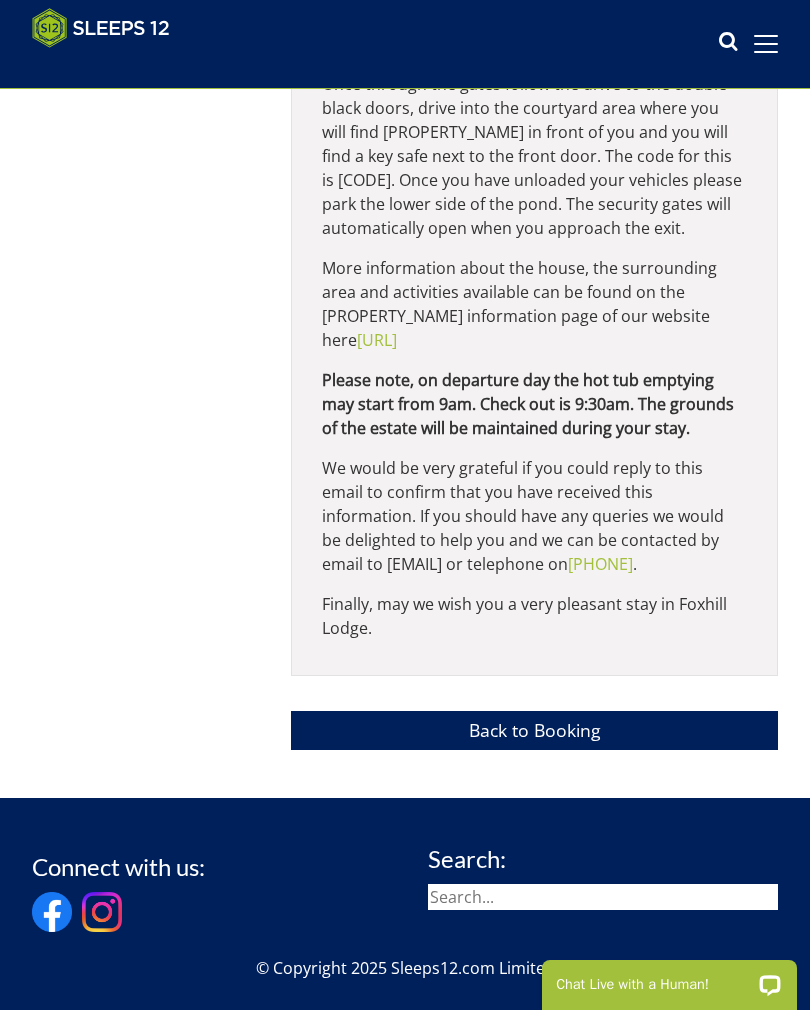 scroll, scrollTop: 3864, scrollLeft: 0, axis: vertical 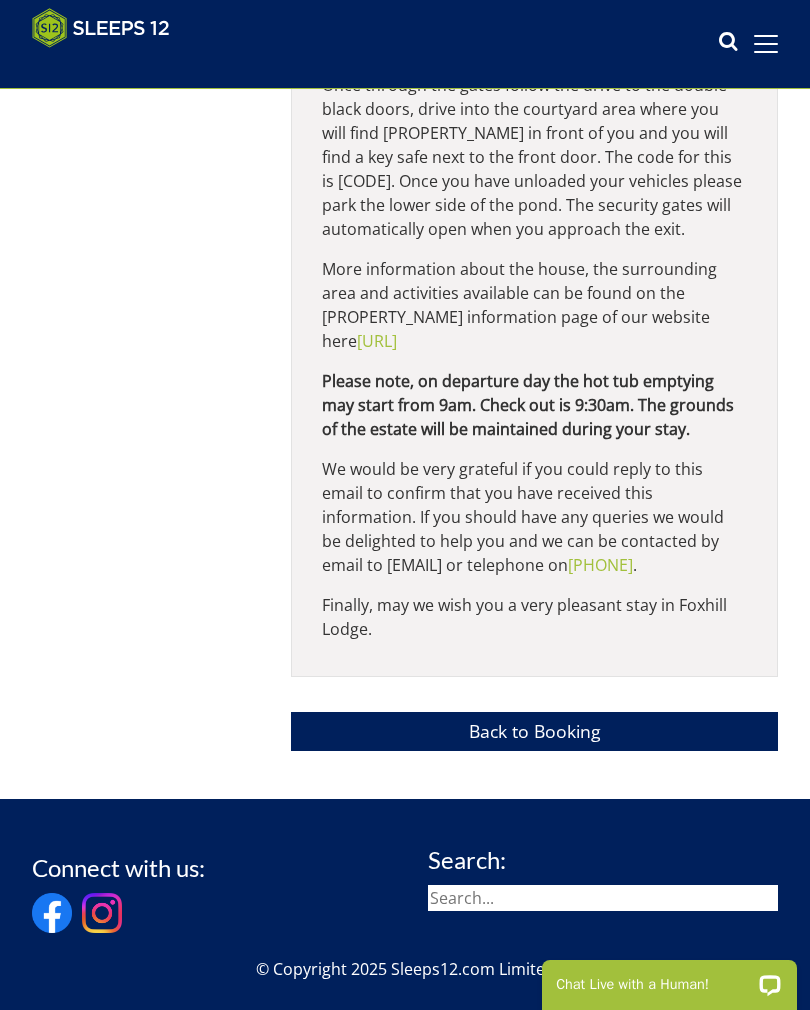 click on "Back to Booking" at bounding box center (534, 731) 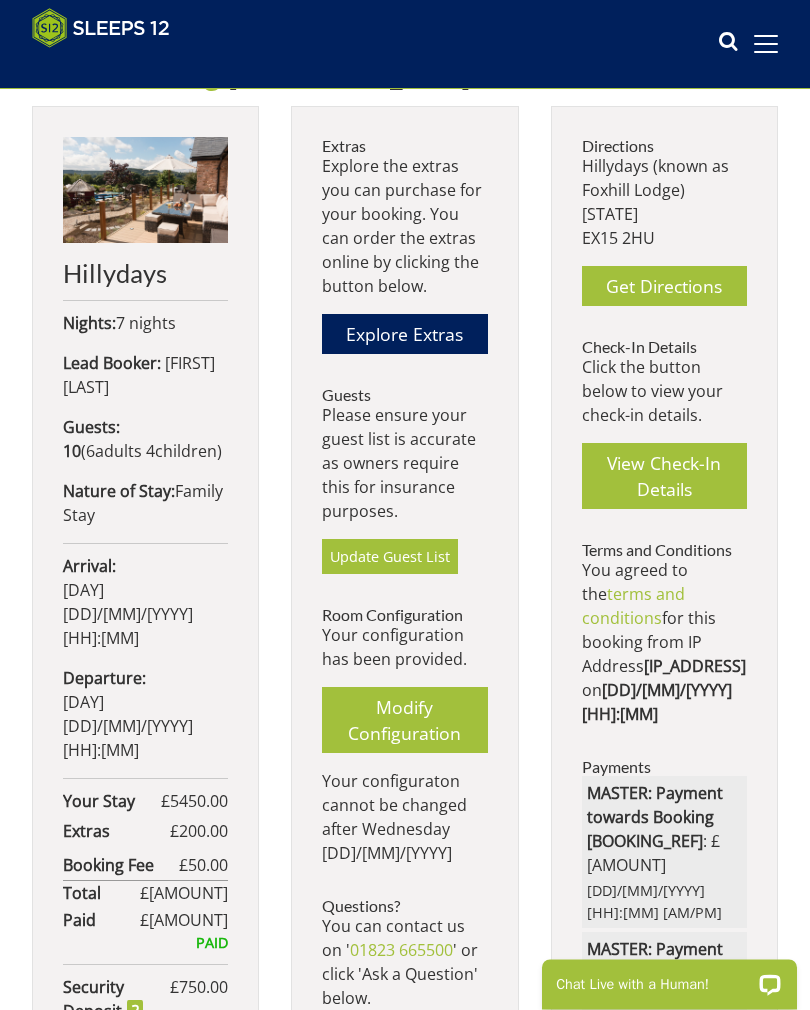 scroll, scrollTop: 547, scrollLeft: 0, axis: vertical 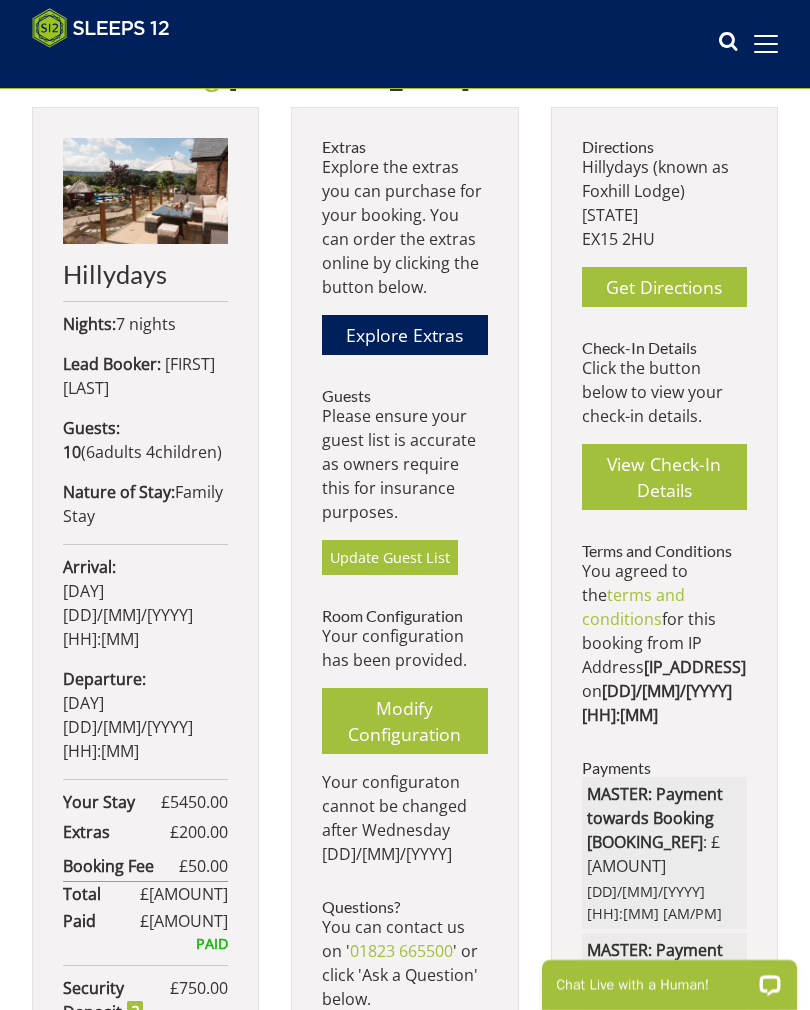 click on "View Check-In Details" at bounding box center (664, 477) 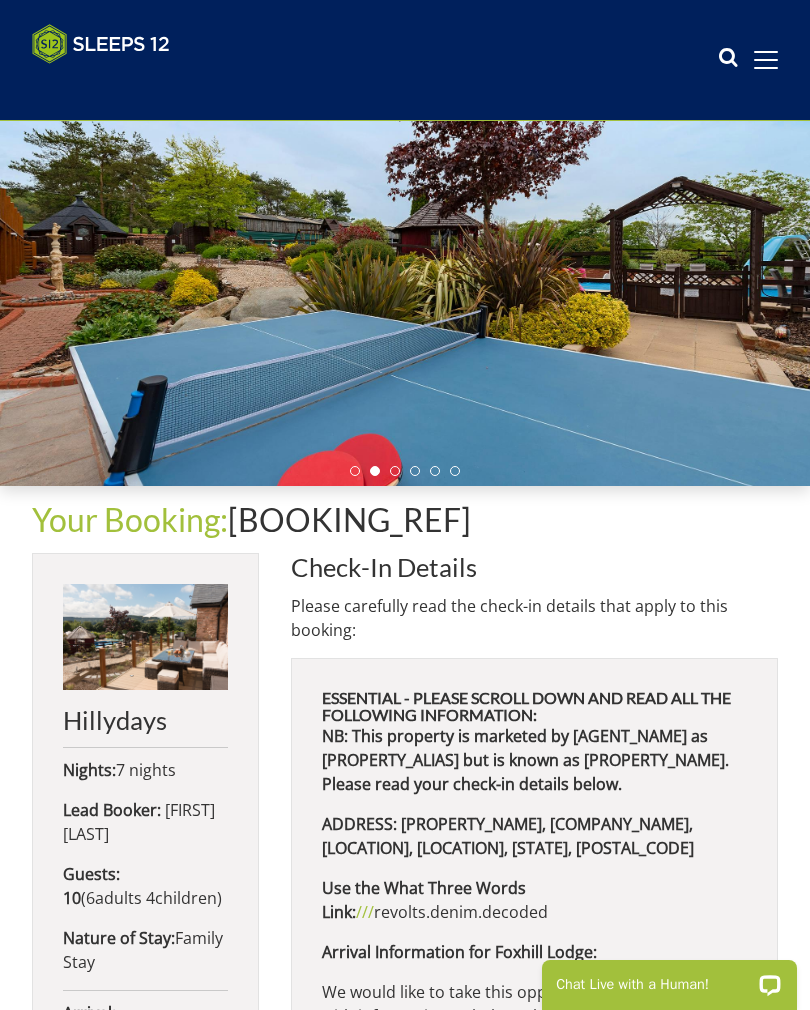 scroll, scrollTop: 0, scrollLeft: 0, axis: both 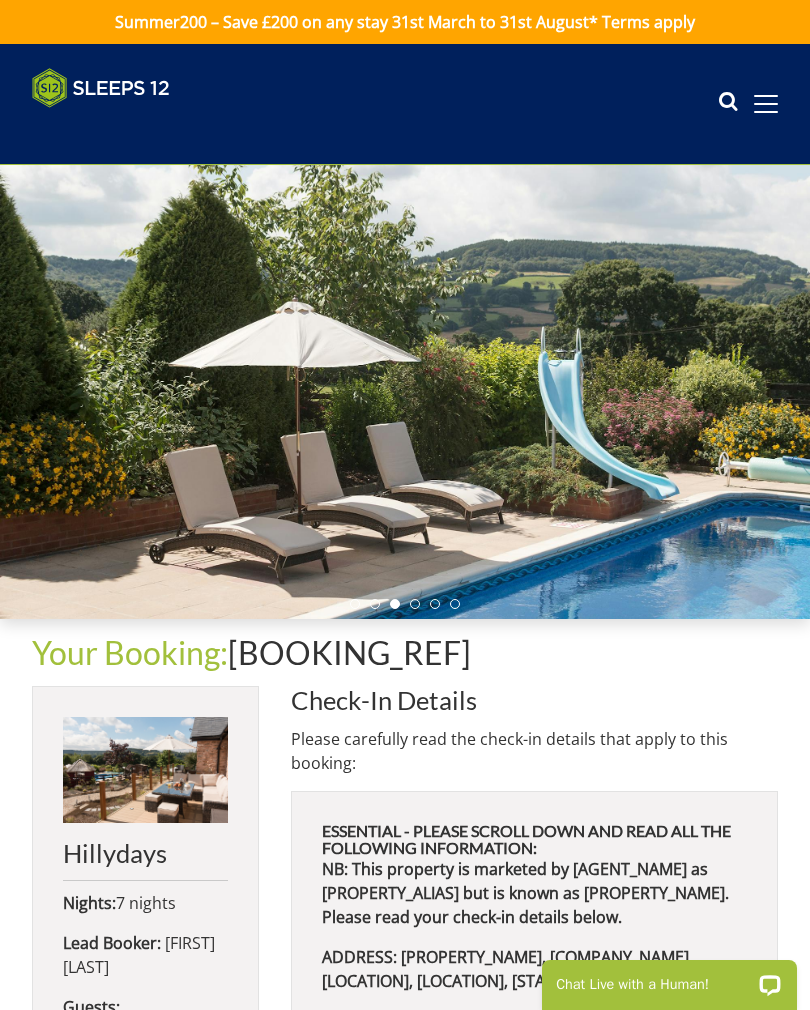 click at bounding box center [766, 104] 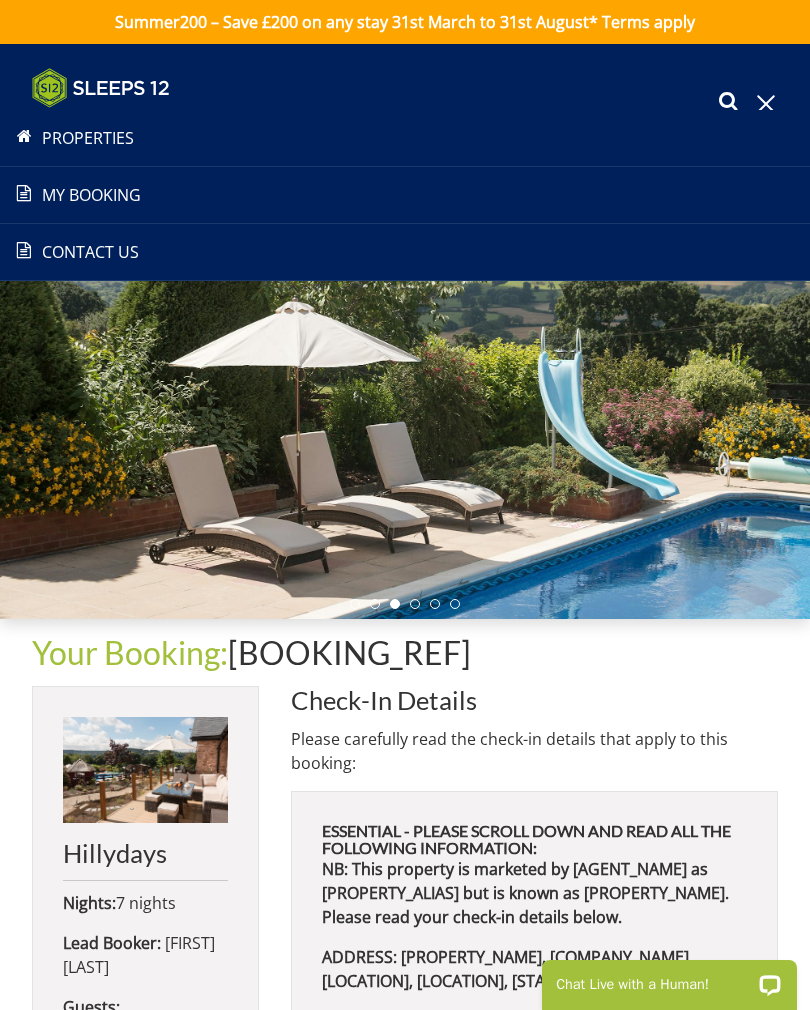 click at bounding box center (405, 392) 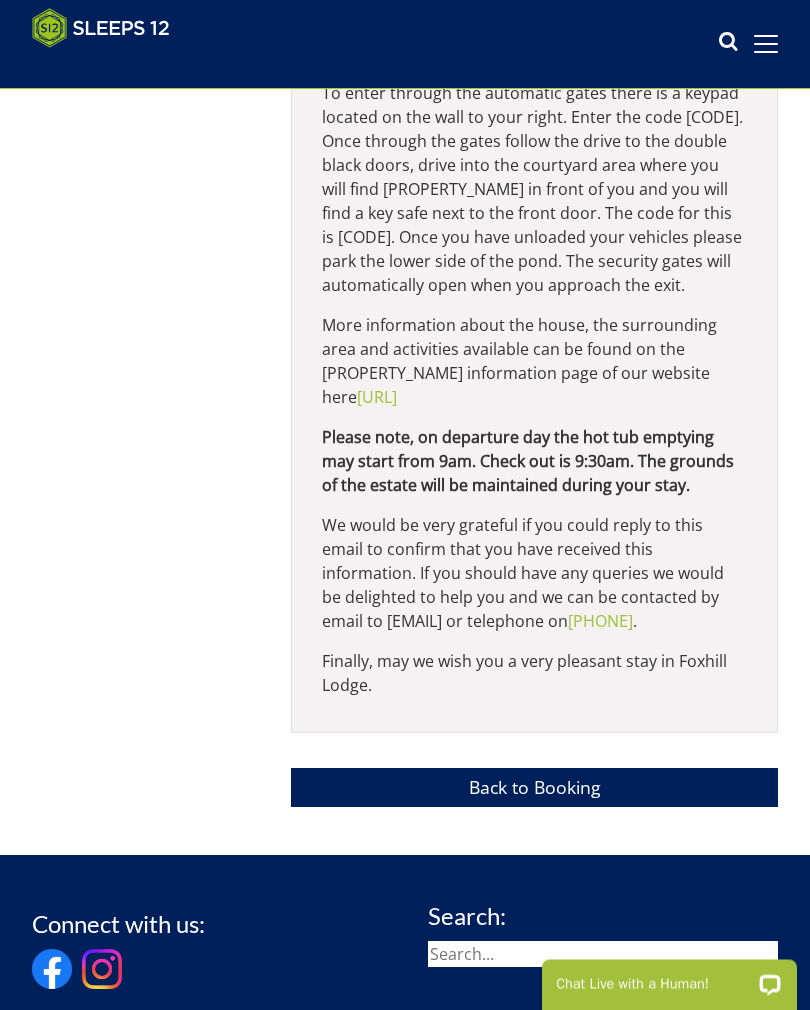scroll, scrollTop: 3808, scrollLeft: 0, axis: vertical 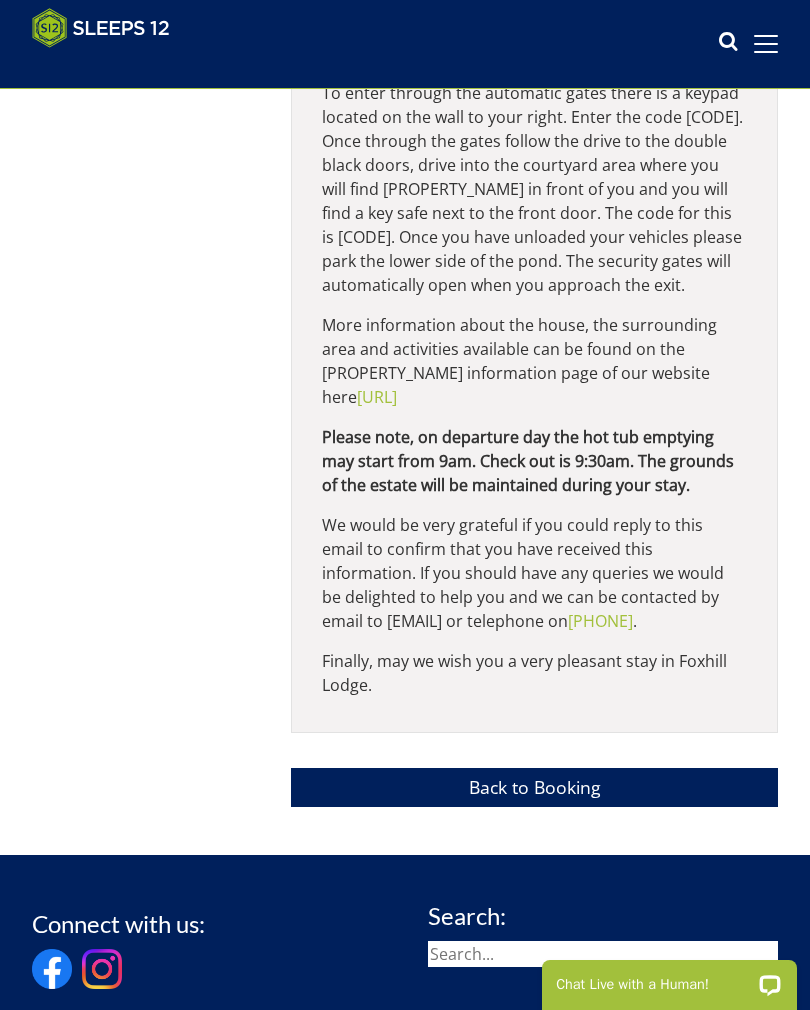click on "Back to Booking" at bounding box center [534, 787] 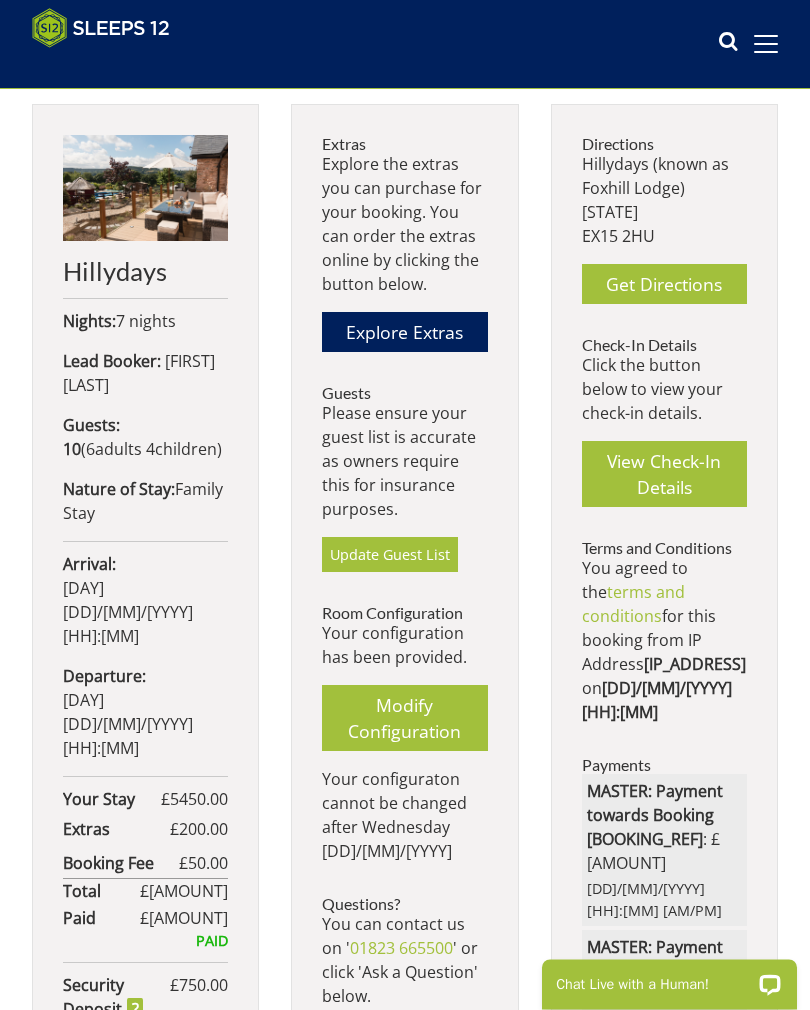 scroll, scrollTop: 550, scrollLeft: 0, axis: vertical 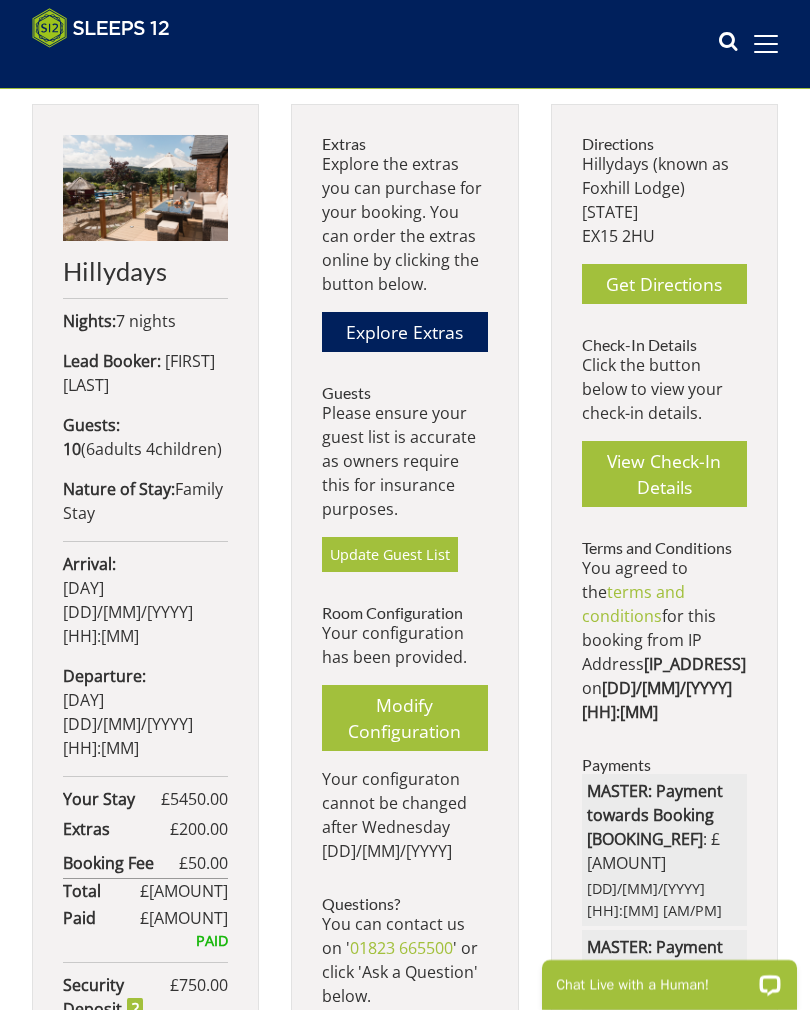 click on "View Check-In Details" at bounding box center (664, 474) 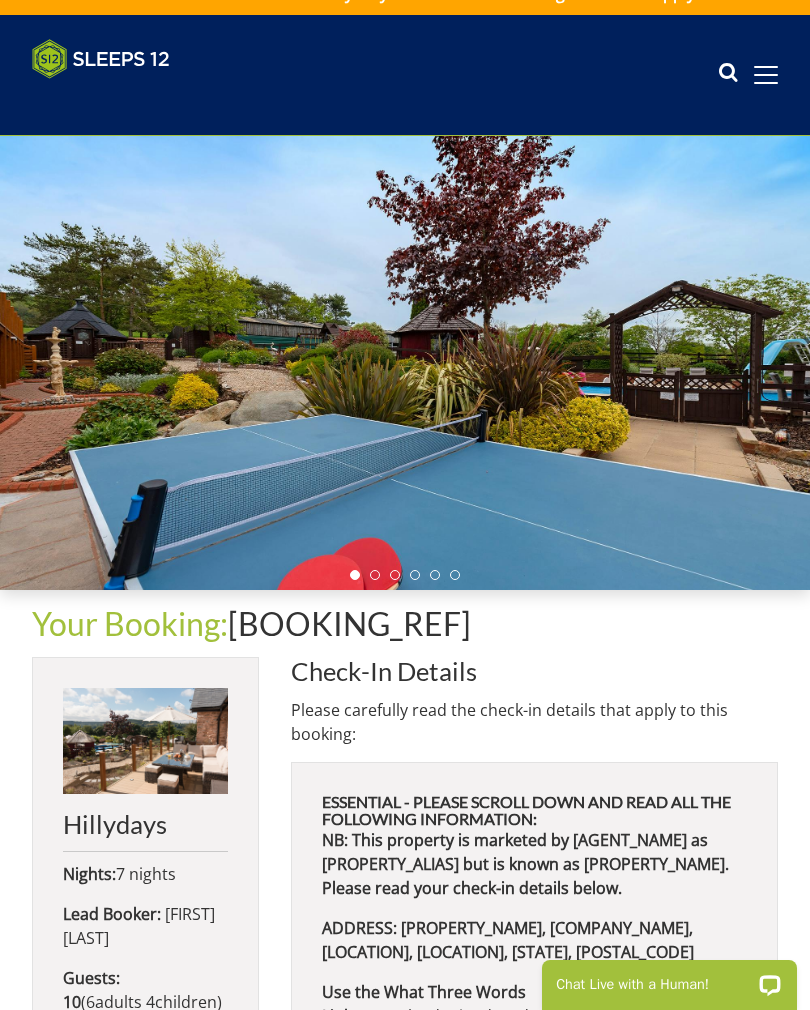 scroll, scrollTop: 0, scrollLeft: 0, axis: both 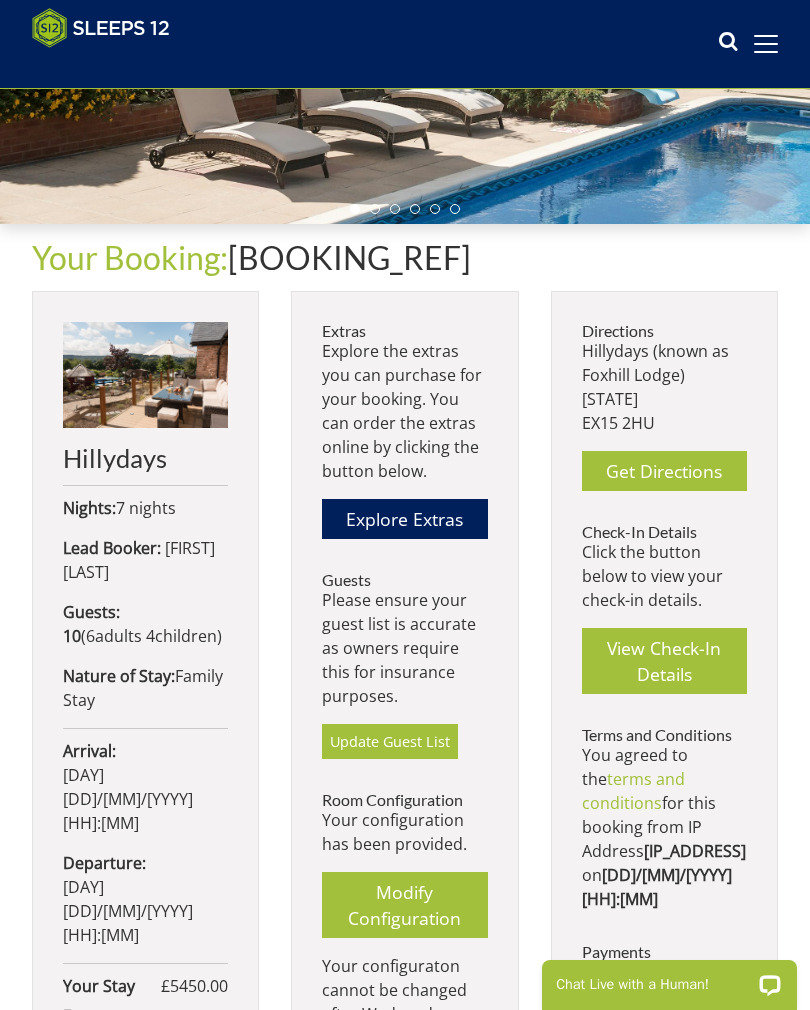 click on "View Check-In Details" at bounding box center [664, 661] 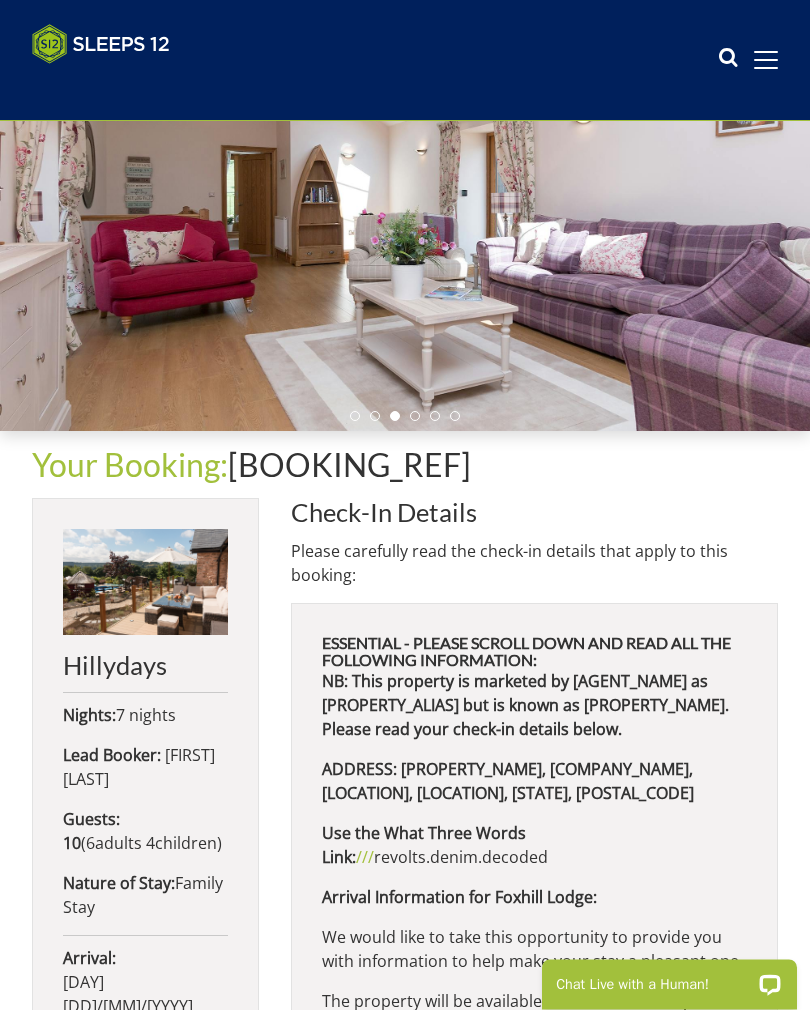 scroll, scrollTop: 0, scrollLeft: 0, axis: both 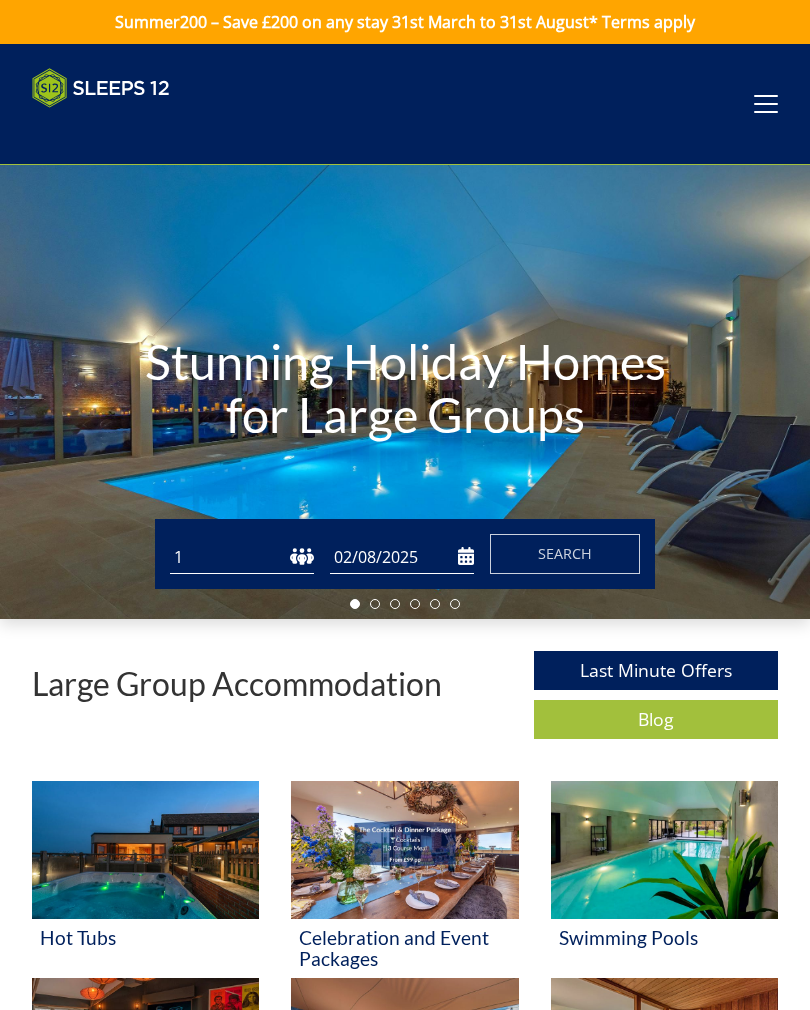 click at bounding box center [766, 104] 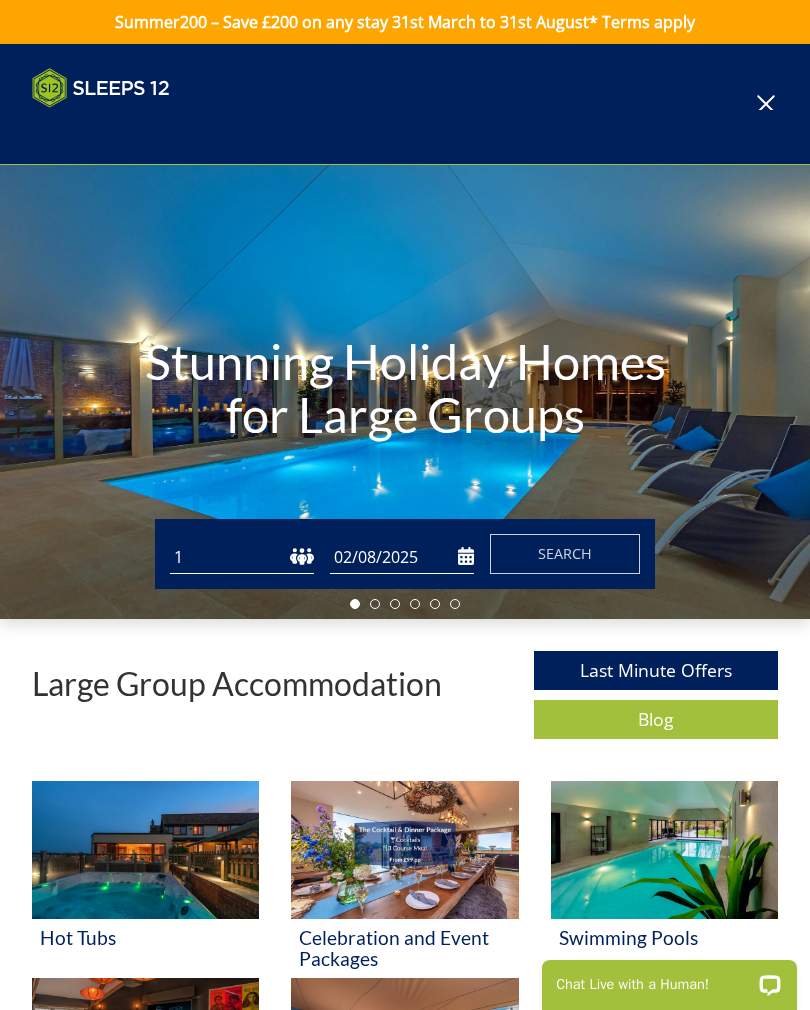 scroll, scrollTop: 0, scrollLeft: 0, axis: both 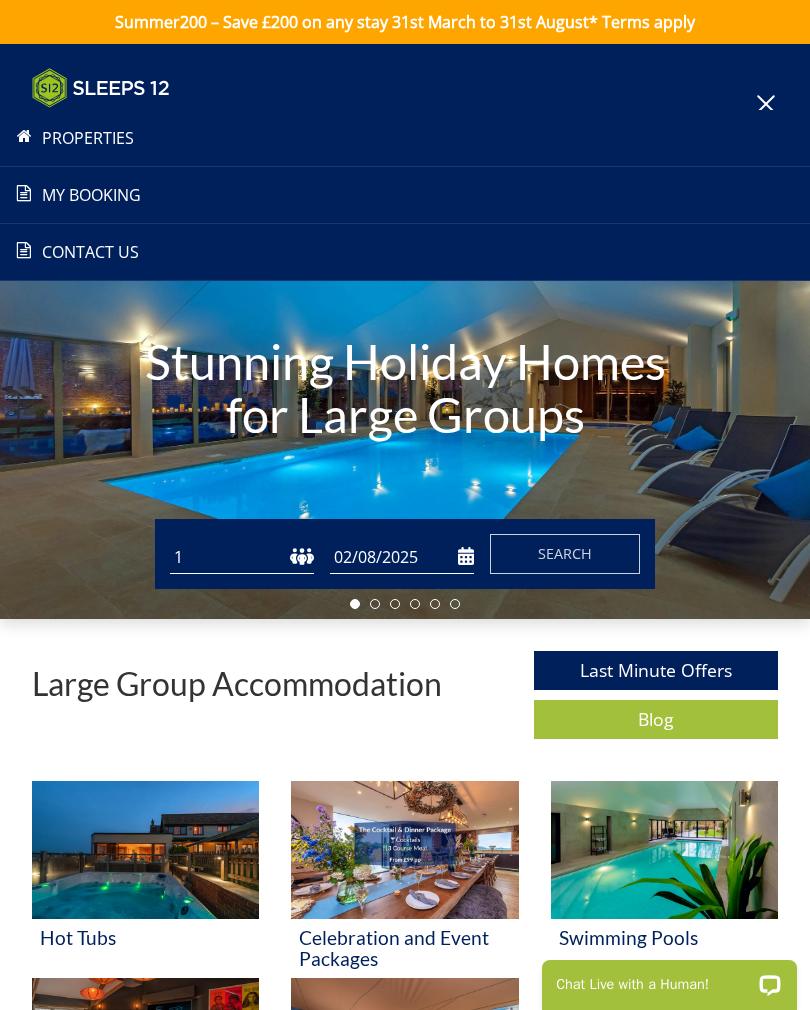 click on "My Booking" at bounding box center (405, 195) 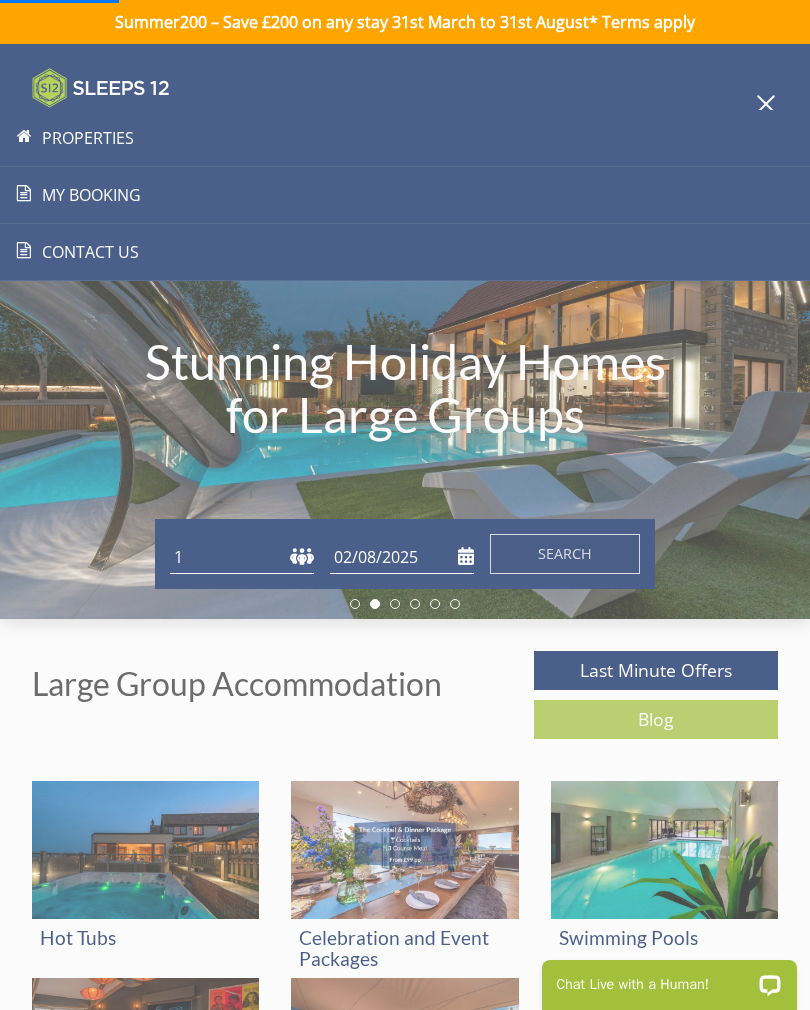 click on "My Booking" at bounding box center [405, 195] 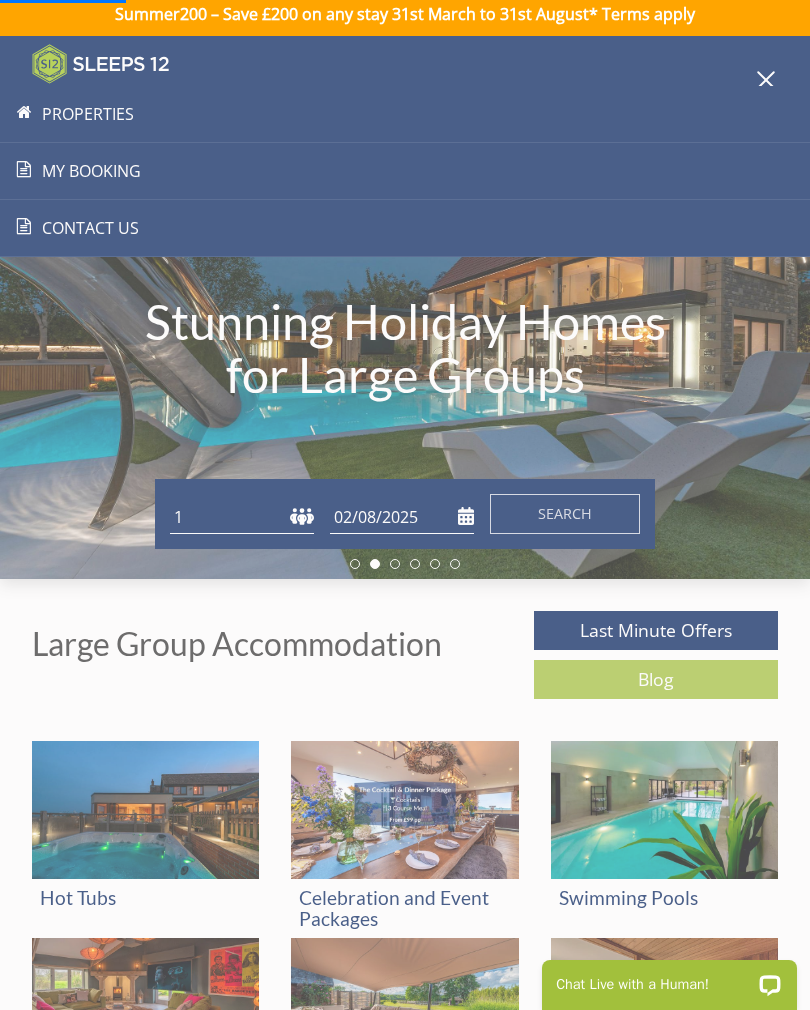scroll, scrollTop: 0, scrollLeft: 0, axis: both 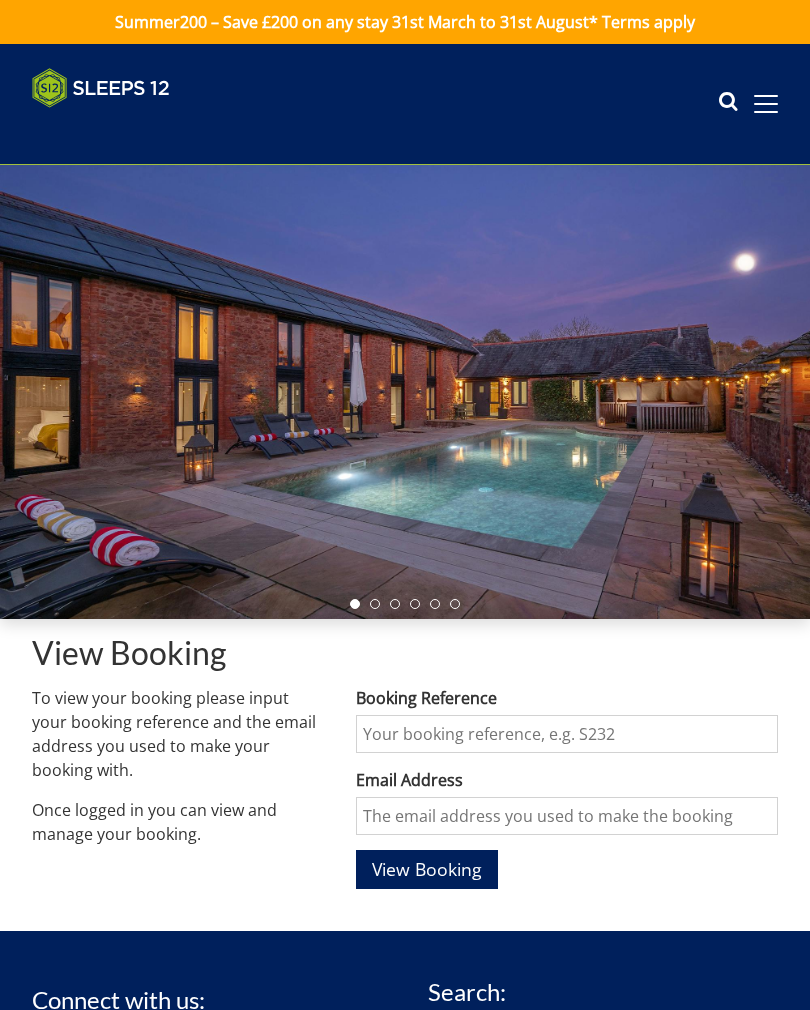 click on "Booking Reference" at bounding box center (567, 734) 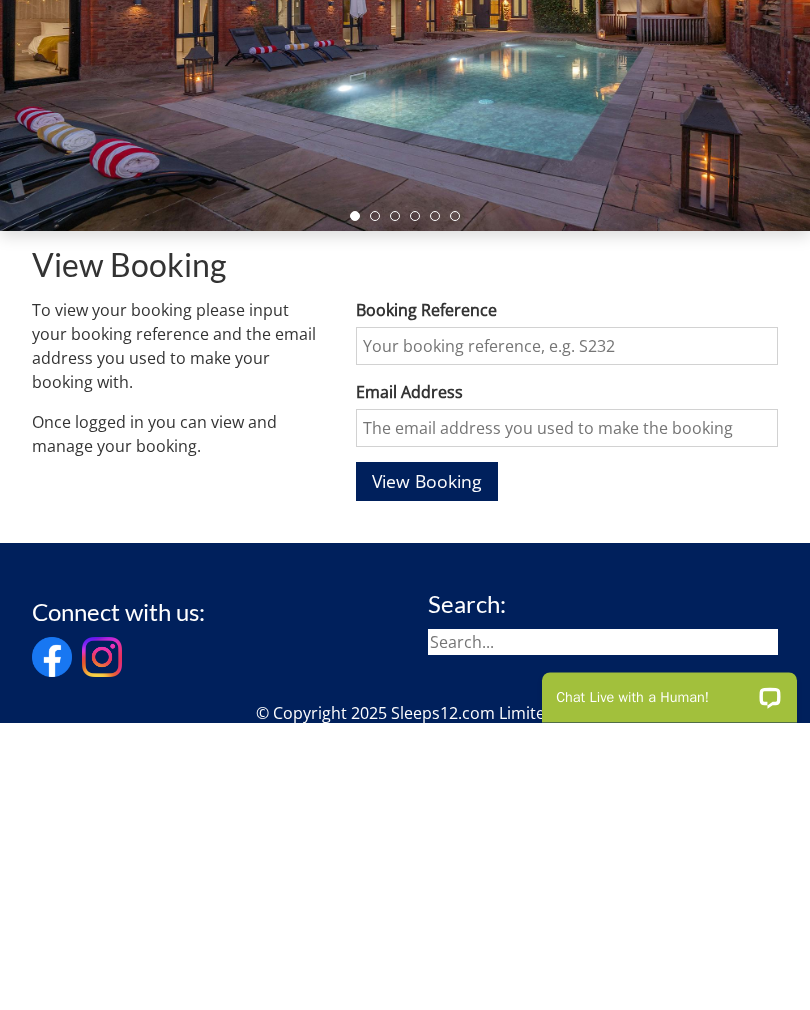 scroll, scrollTop: 0, scrollLeft: 0, axis: both 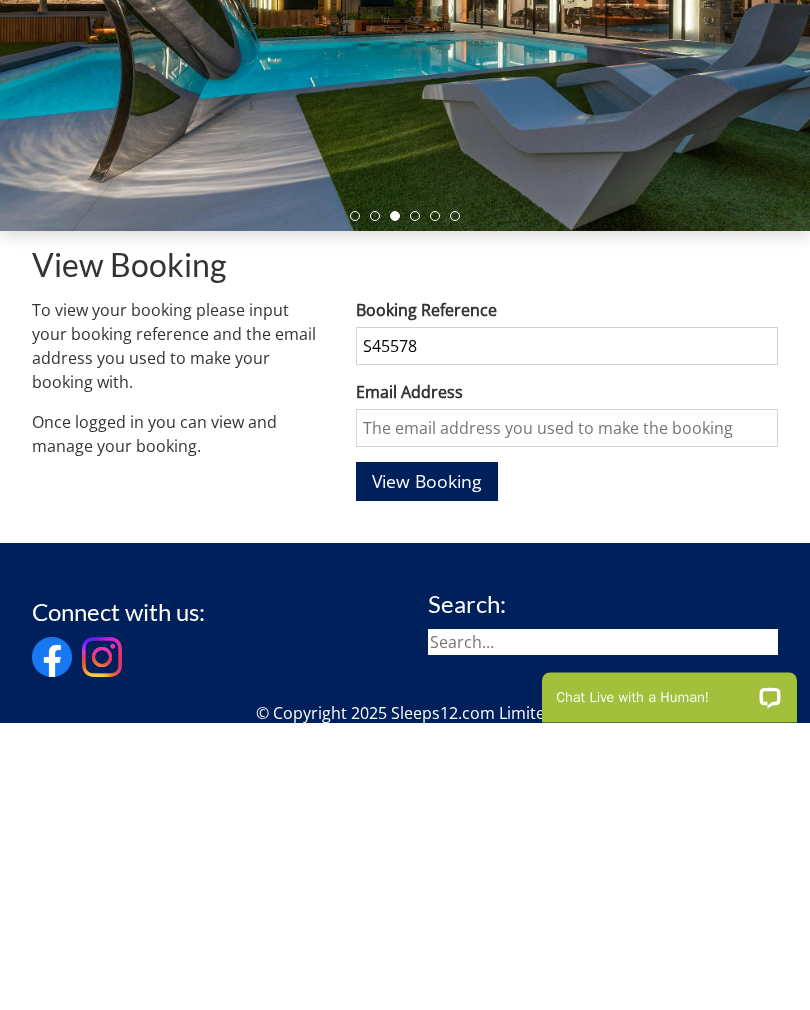 type on "S45578" 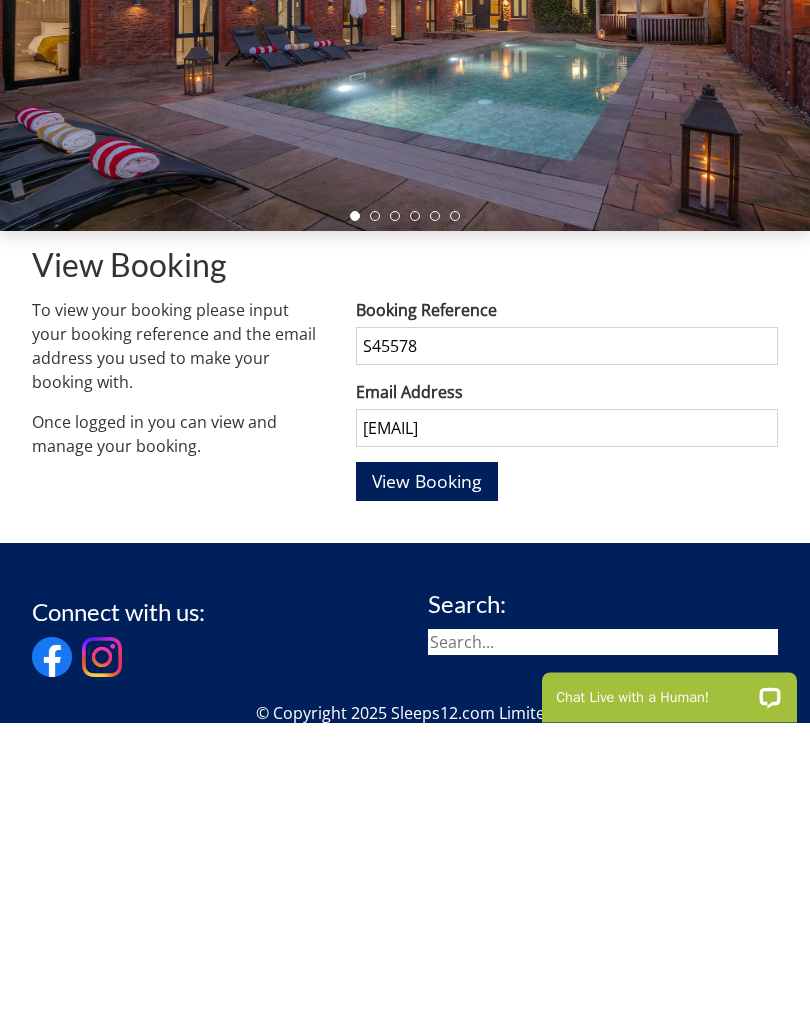 type on "[EMAIL]" 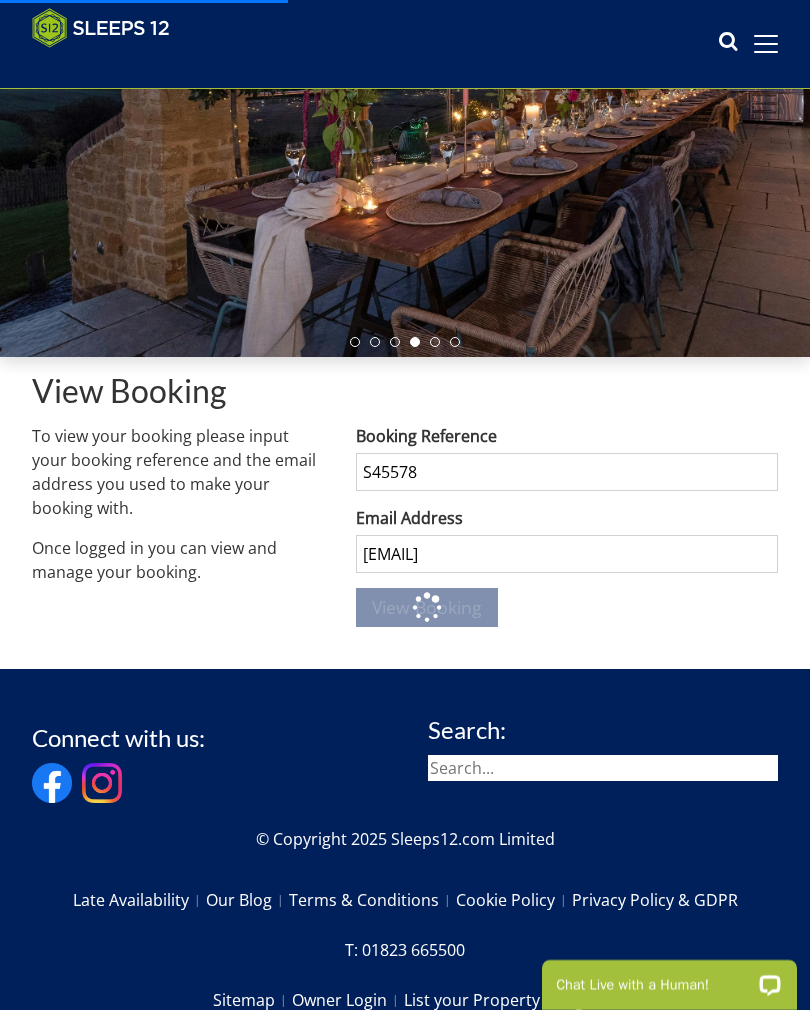 scroll, scrollTop: 0, scrollLeft: 0, axis: both 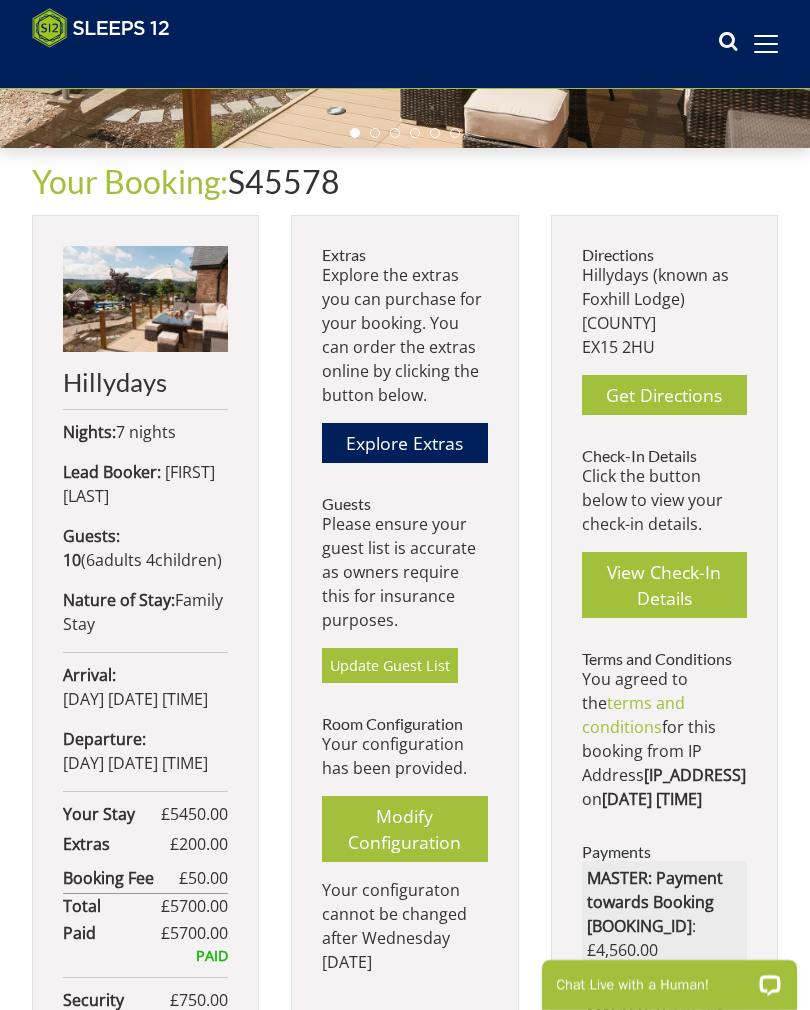 click on "View Check-In Details" at bounding box center (664, 585) 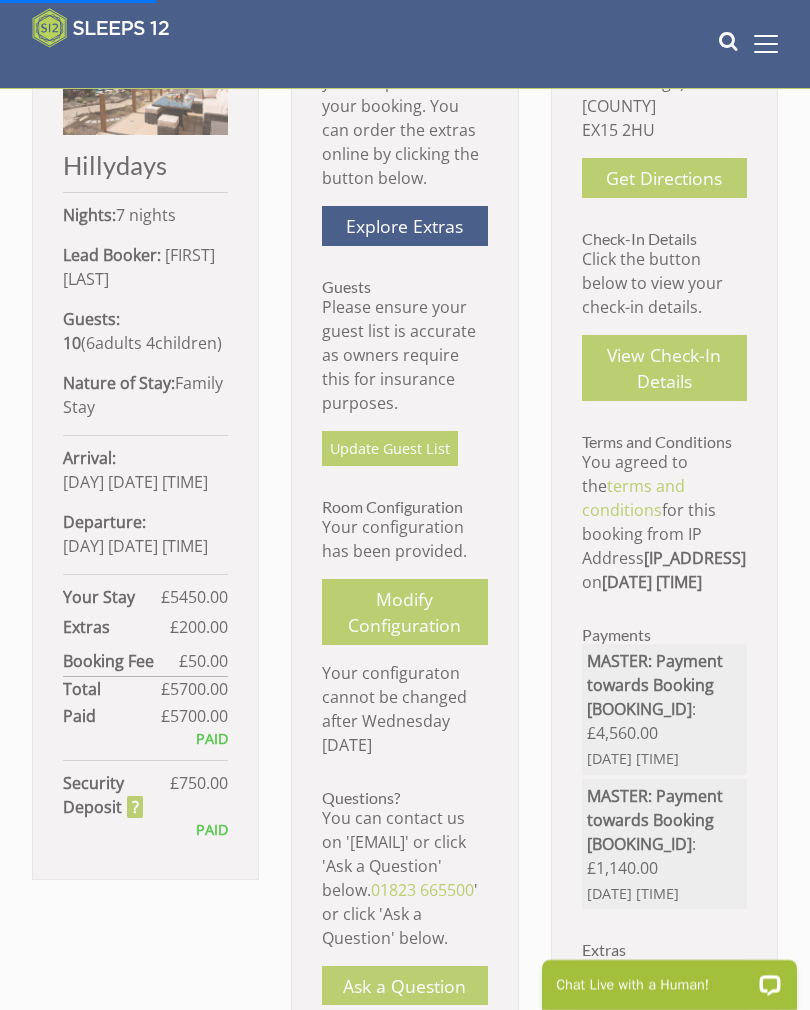 scroll, scrollTop: 661, scrollLeft: 0, axis: vertical 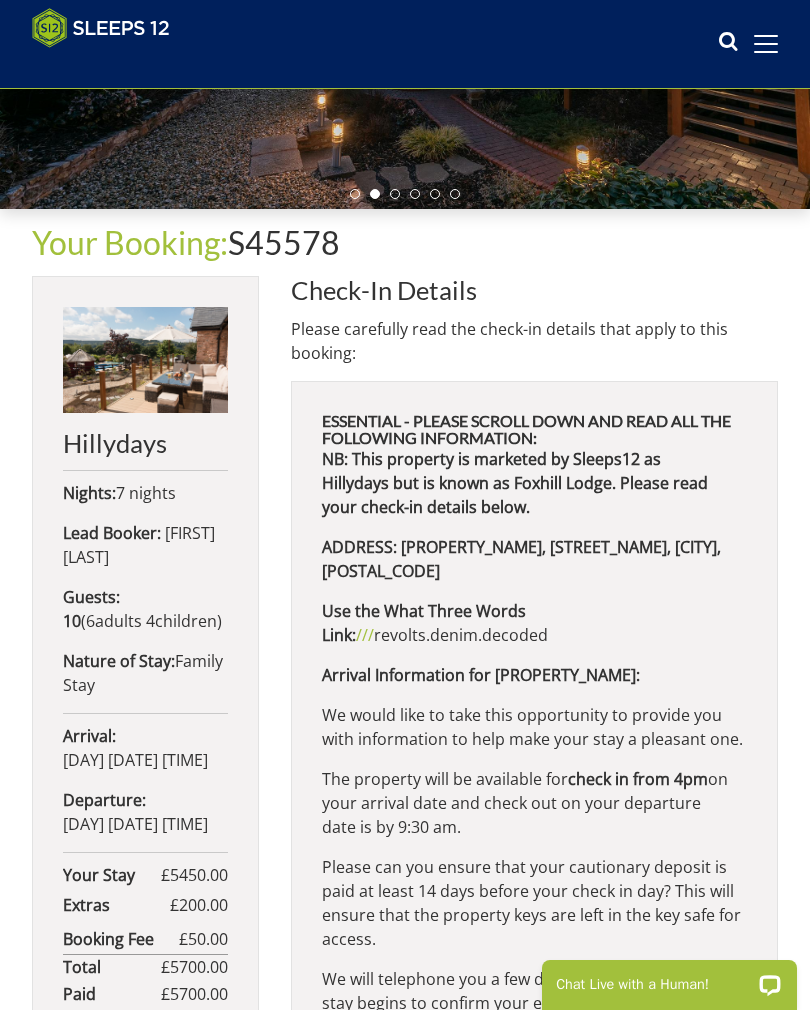 click at bounding box center (766, 44) 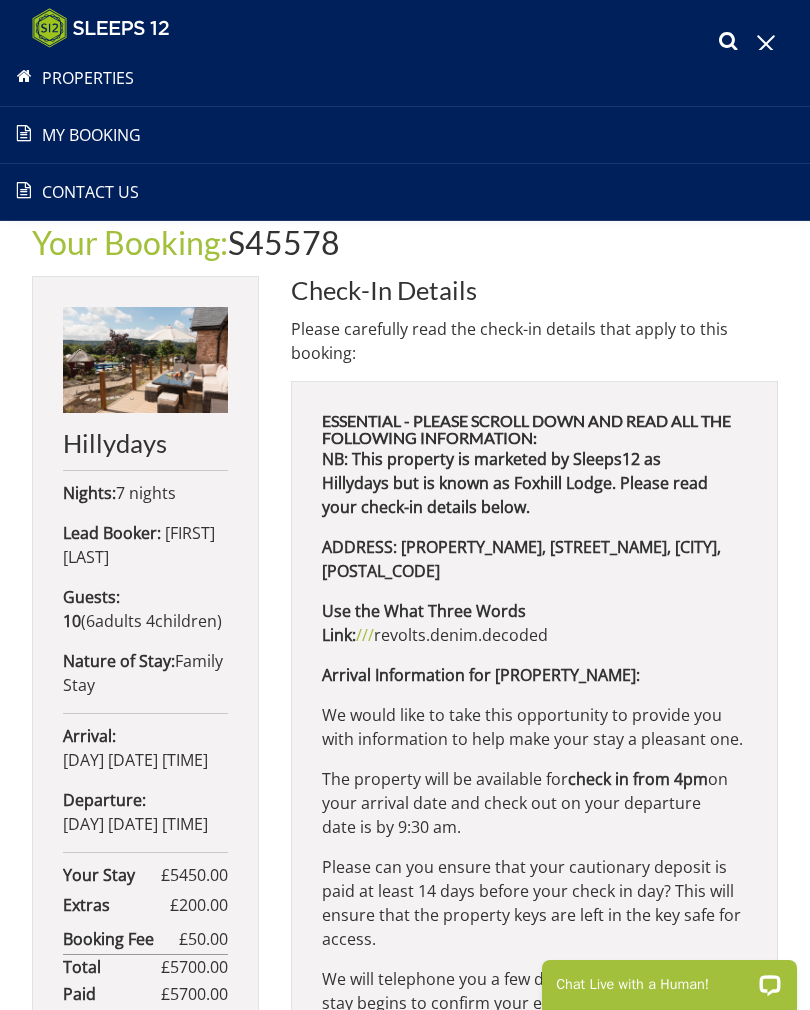 click at bounding box center (766, 44) 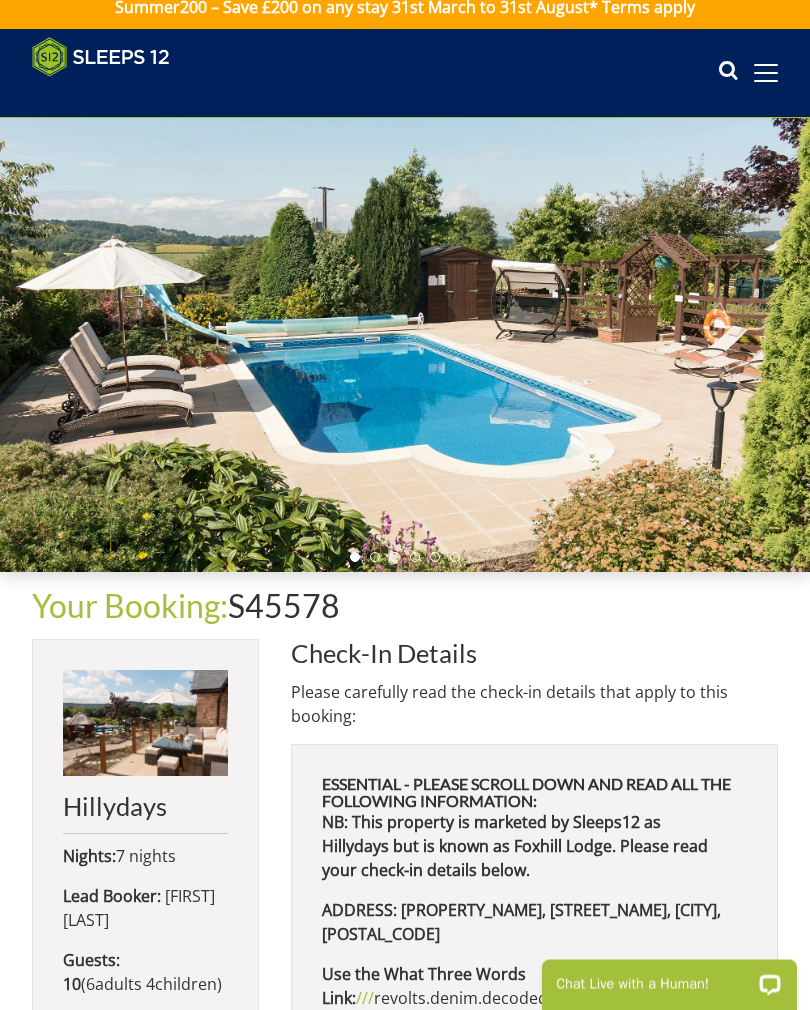 scroll, scrollTop: 0, scrollLeft: 0, axis: both 